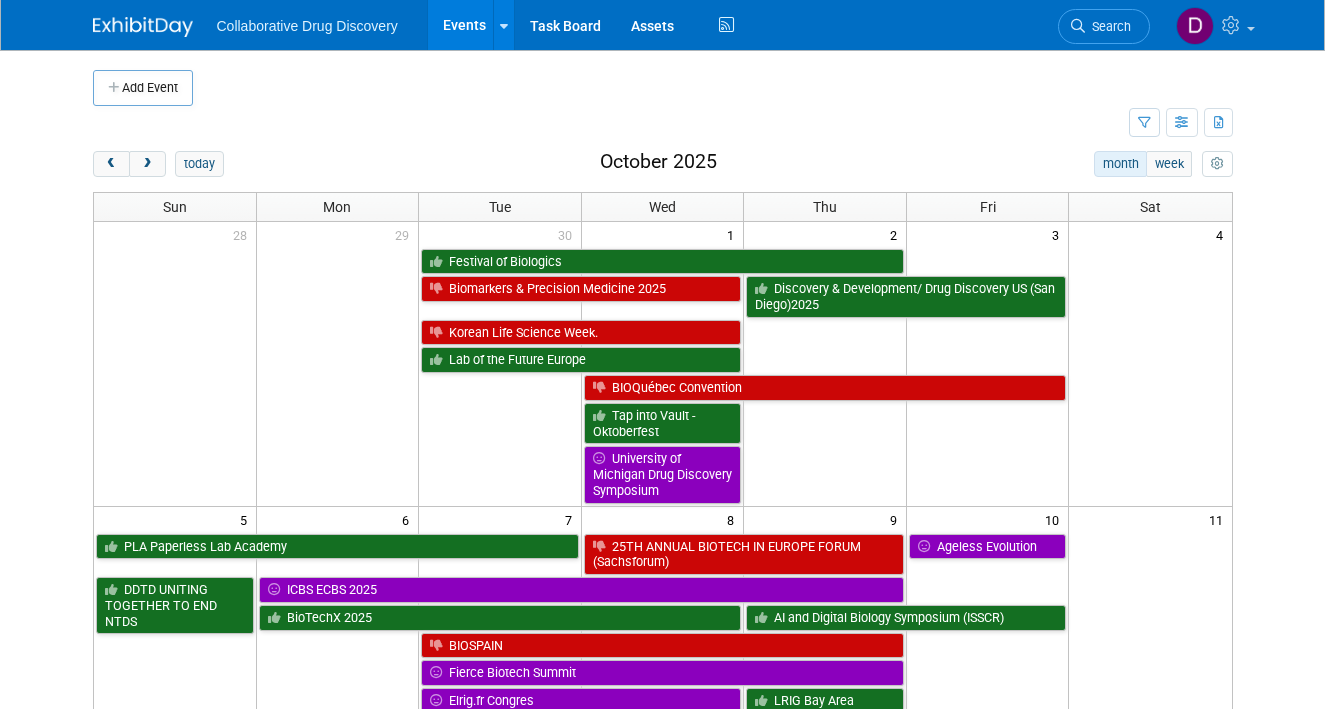 scroll, scrollTop: 0, scrollLeft: 0, axis: both 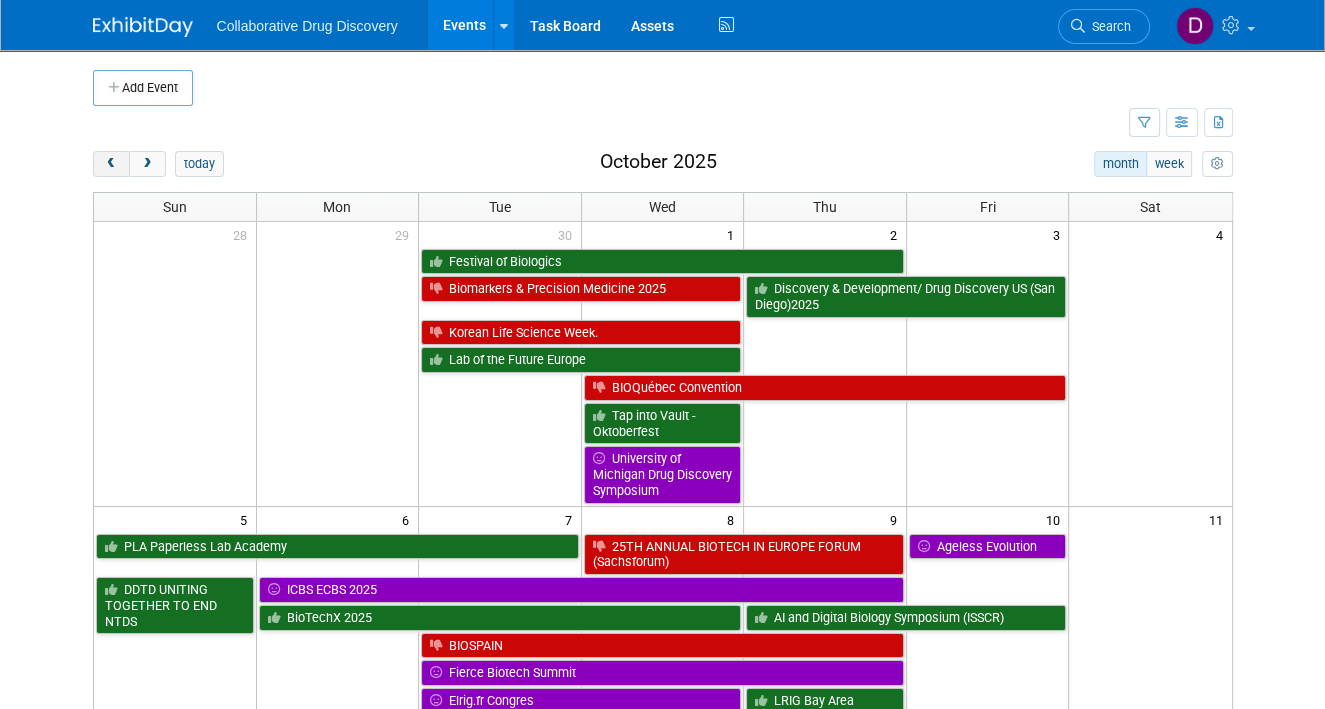 click at bounding box center [111, 164] 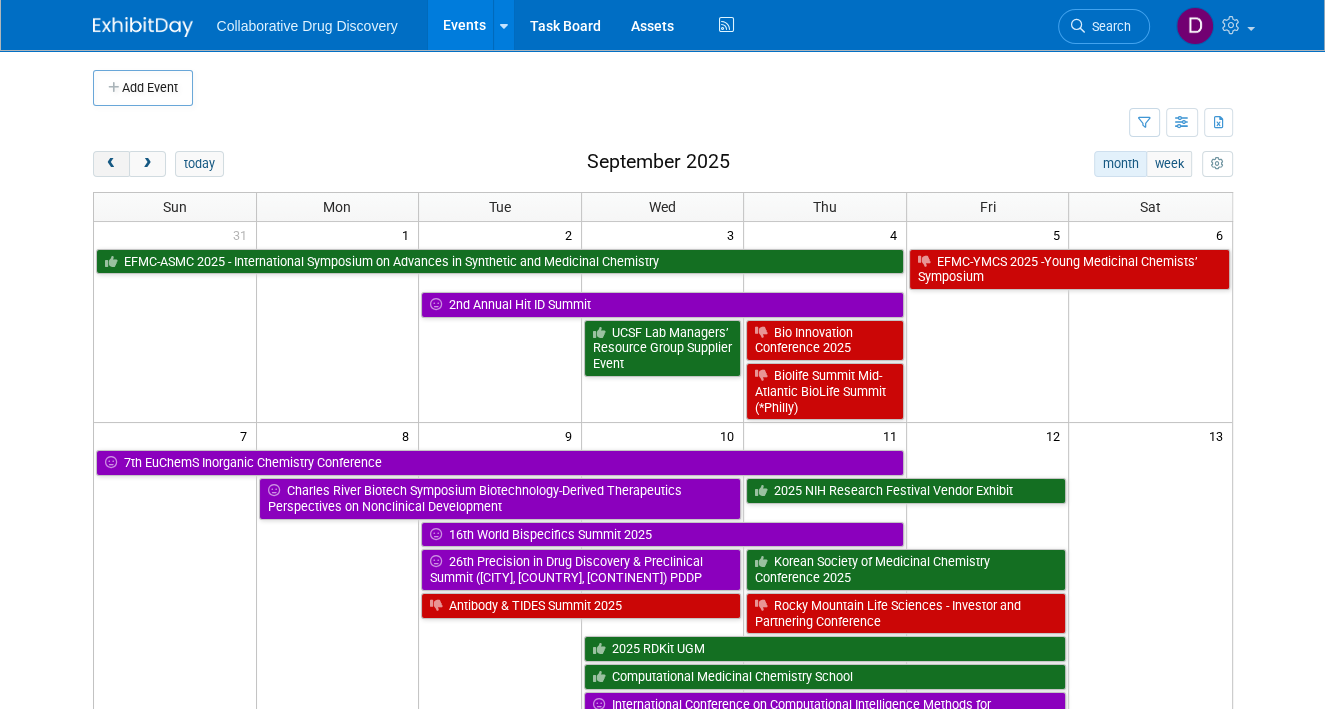 click at bounding box center (111, 164) 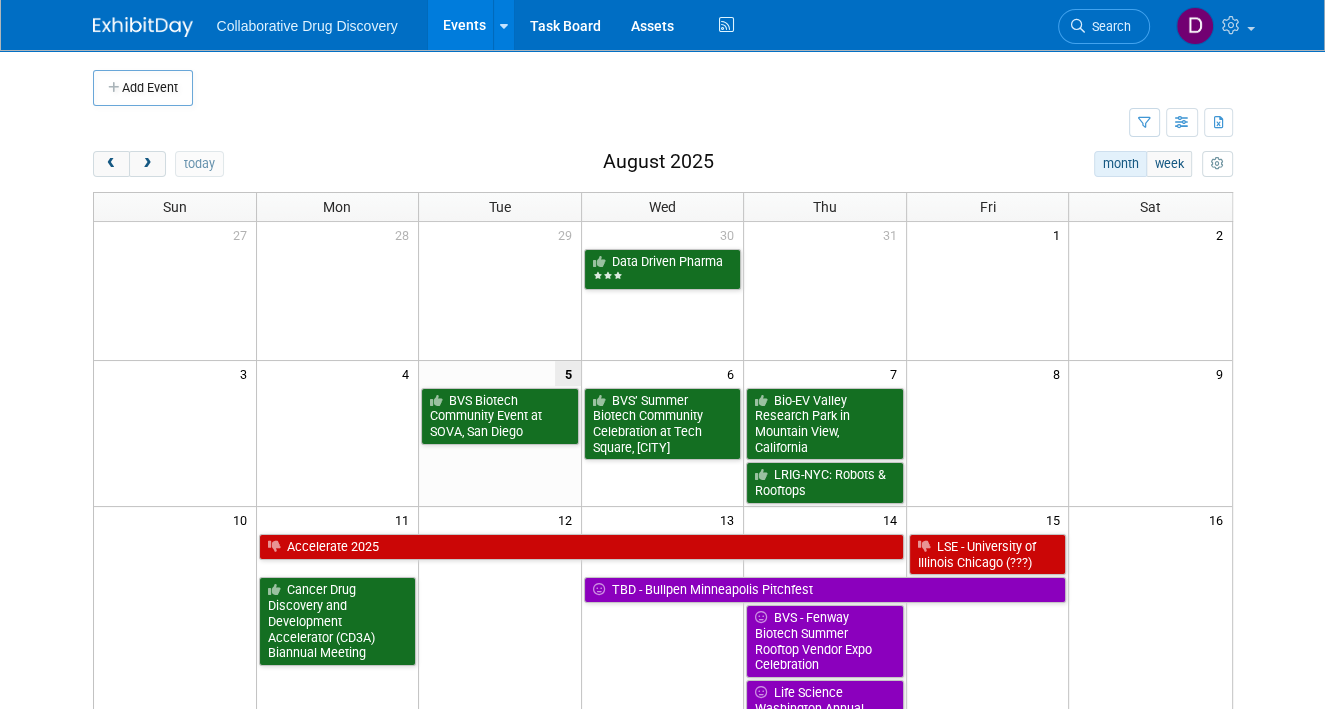 scroll, scrollTop: 172, scrollLeft: 0, axis: vertical 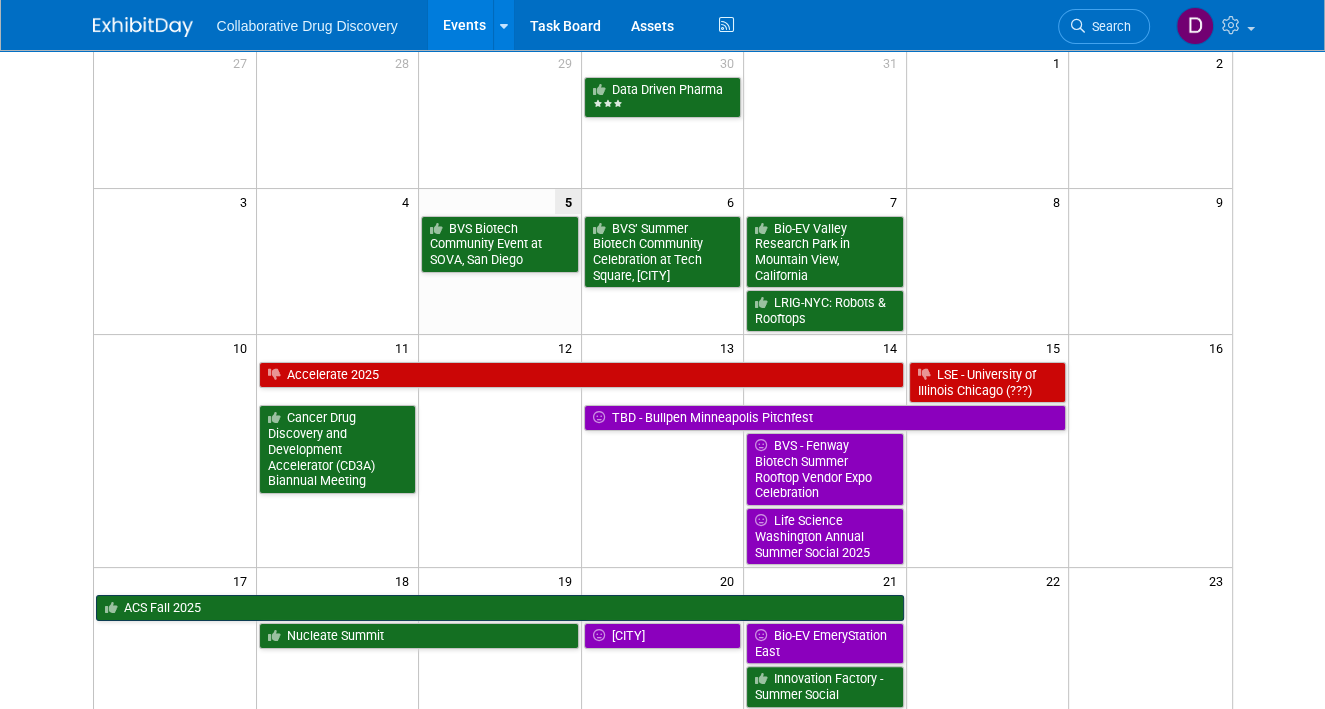 click on "ACS Fall 2025" at bounding box center (500, 608) 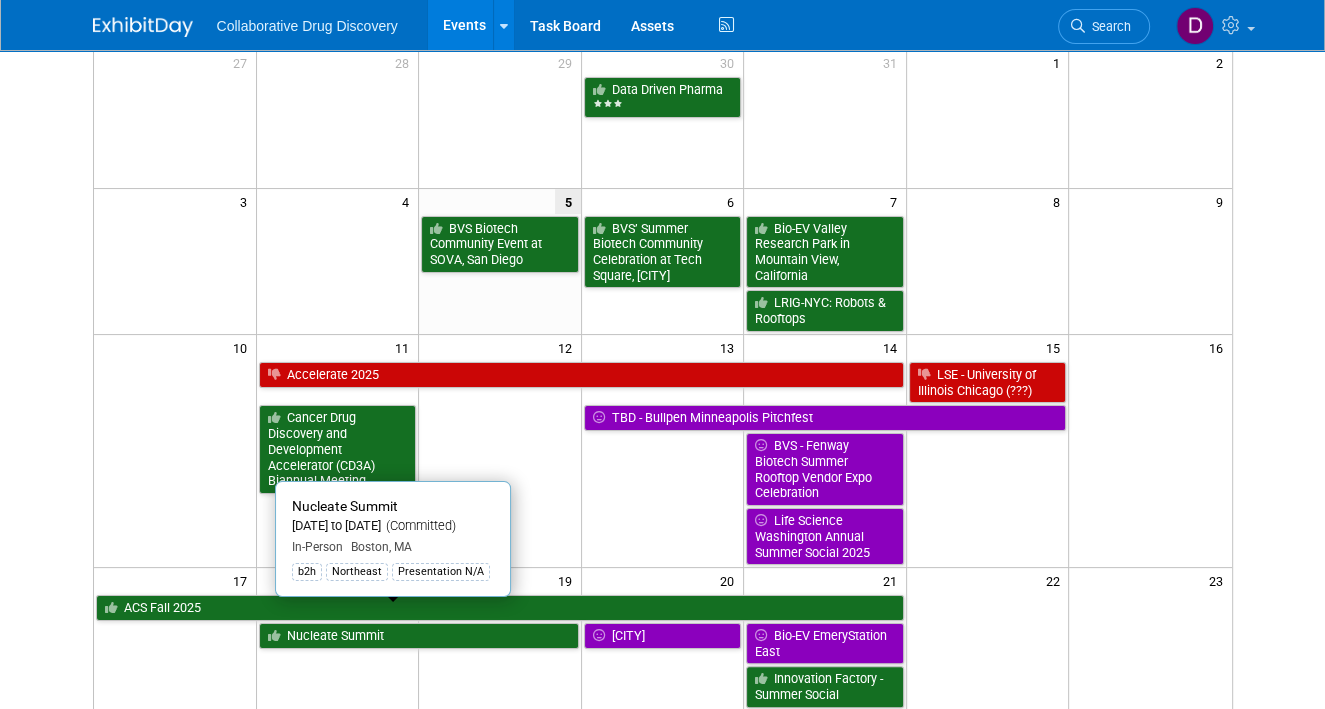 click on "Nucleate Summit" at bounding box center (419, 636) 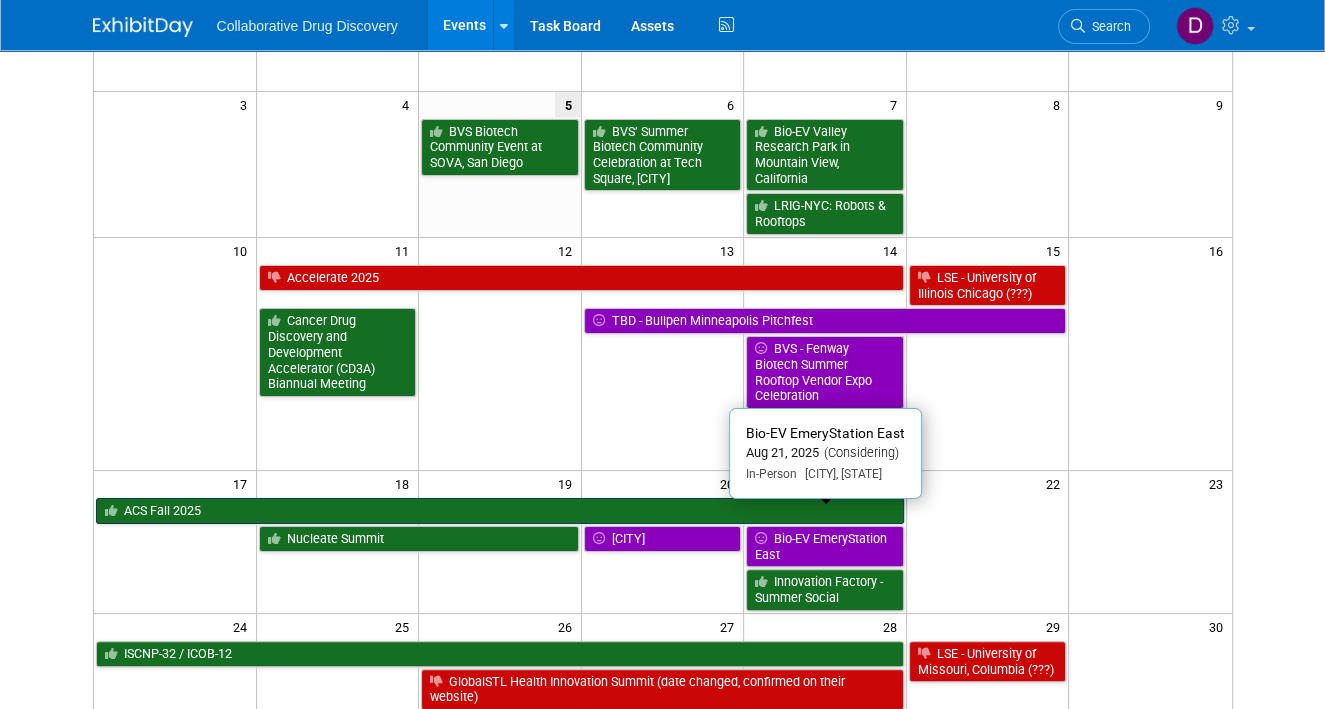 scroll, scrollTop: 333, scrollLeft: 0, axis: vertical 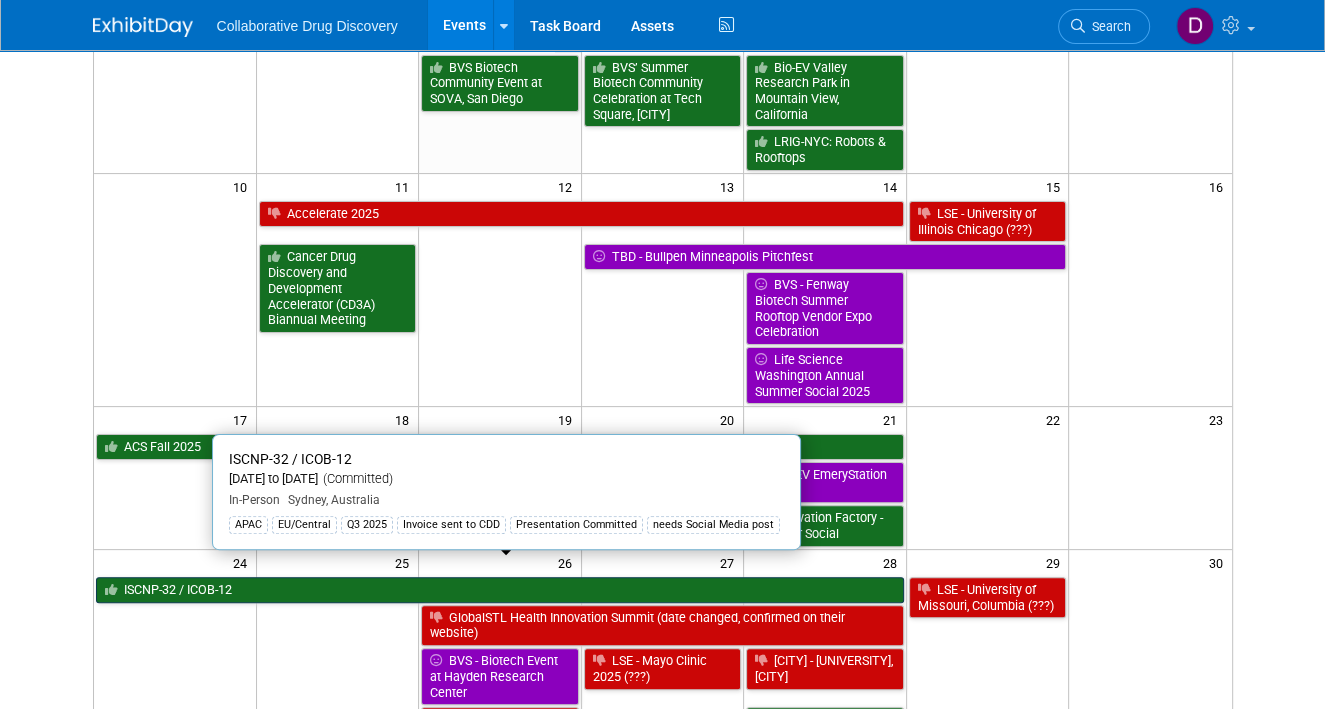 click on "ISCNP-32 / ICOB-12" at bounding box center [500, 590] 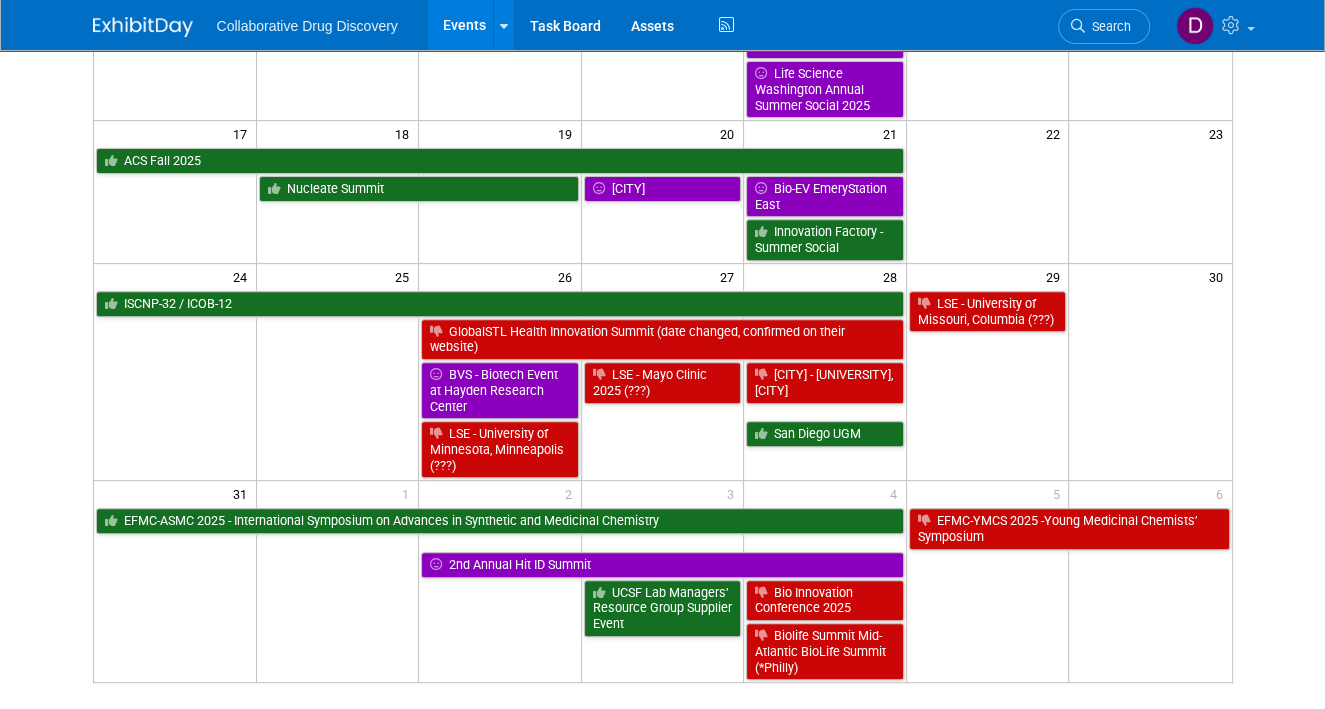 scroll, scrollTop: 629, scrollLeft: 0, axis: vertical 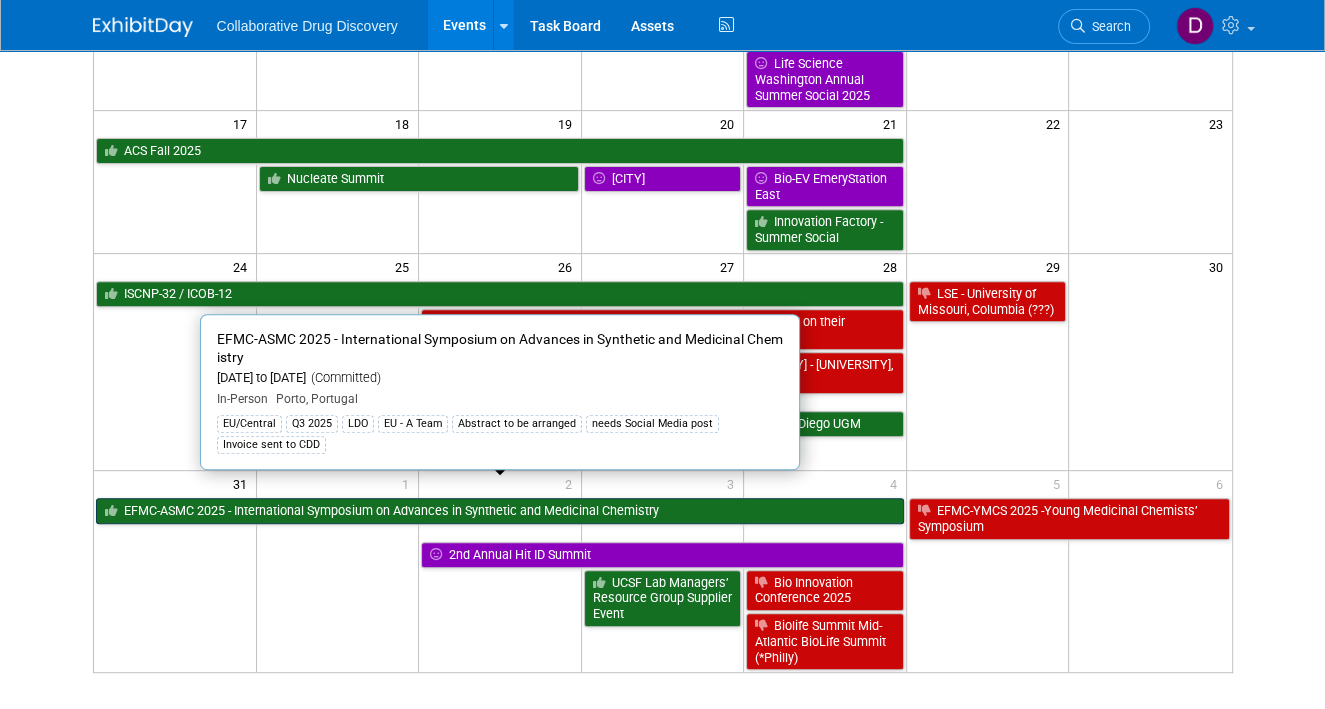 click on "EFMC-ASMC 2025 - International Symposium on Advances in Synthetic and Medicinal Chemistry" at bounding box center [500, 511] 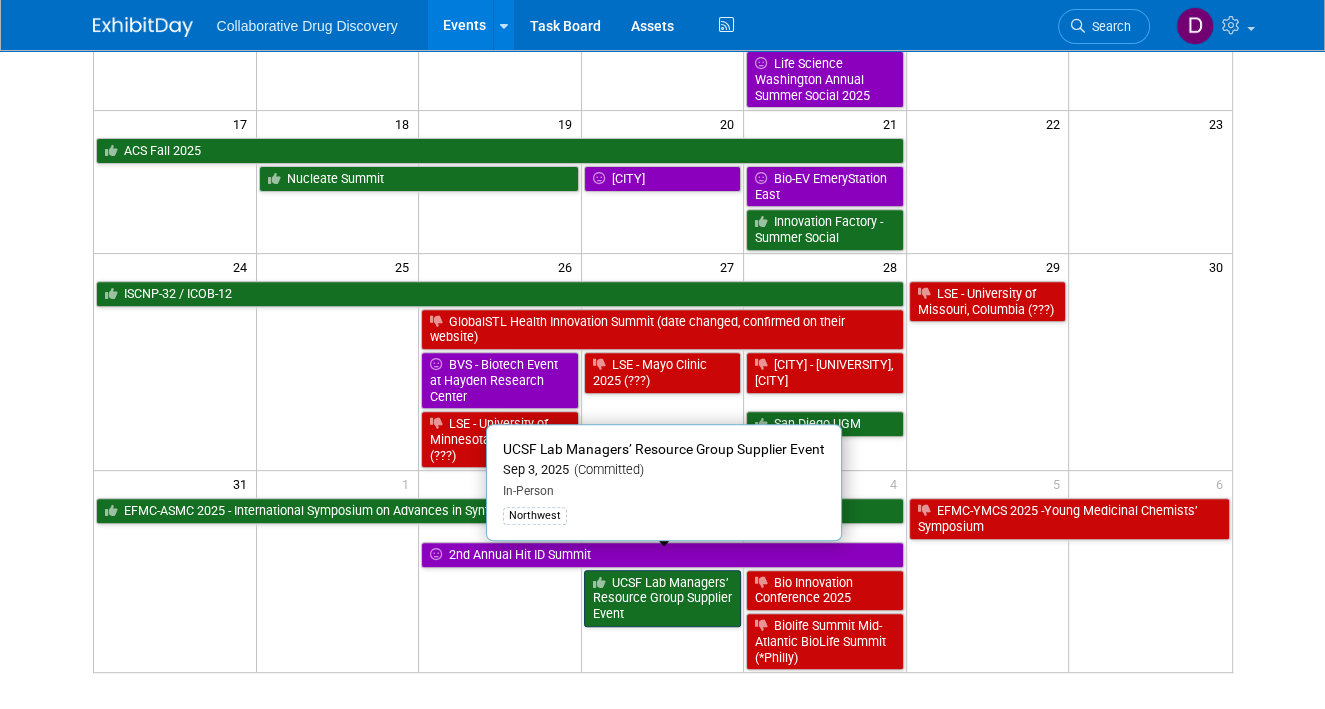 click on "UCSF Lab Managers’ Resource Group Supplier Event" at bounding box center [663, 598] 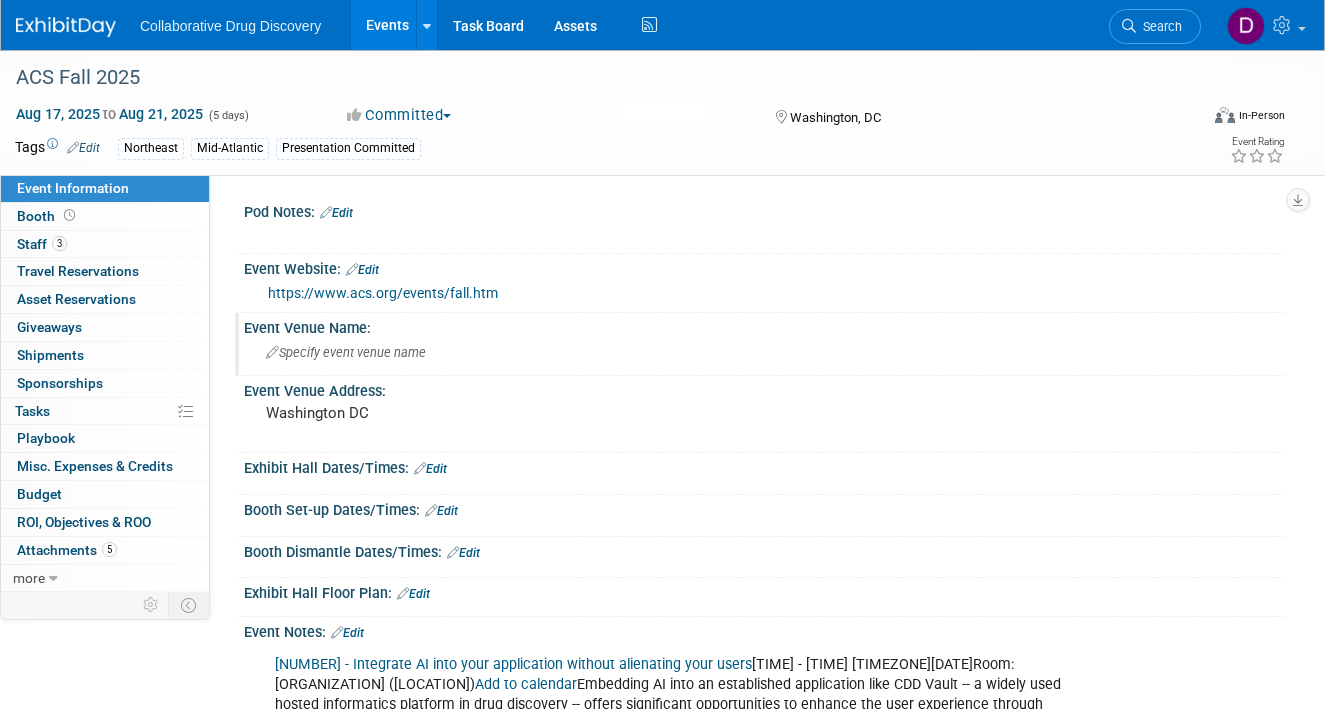 scroll, scrollTop: 0, scrollLeft: 0, axis: both 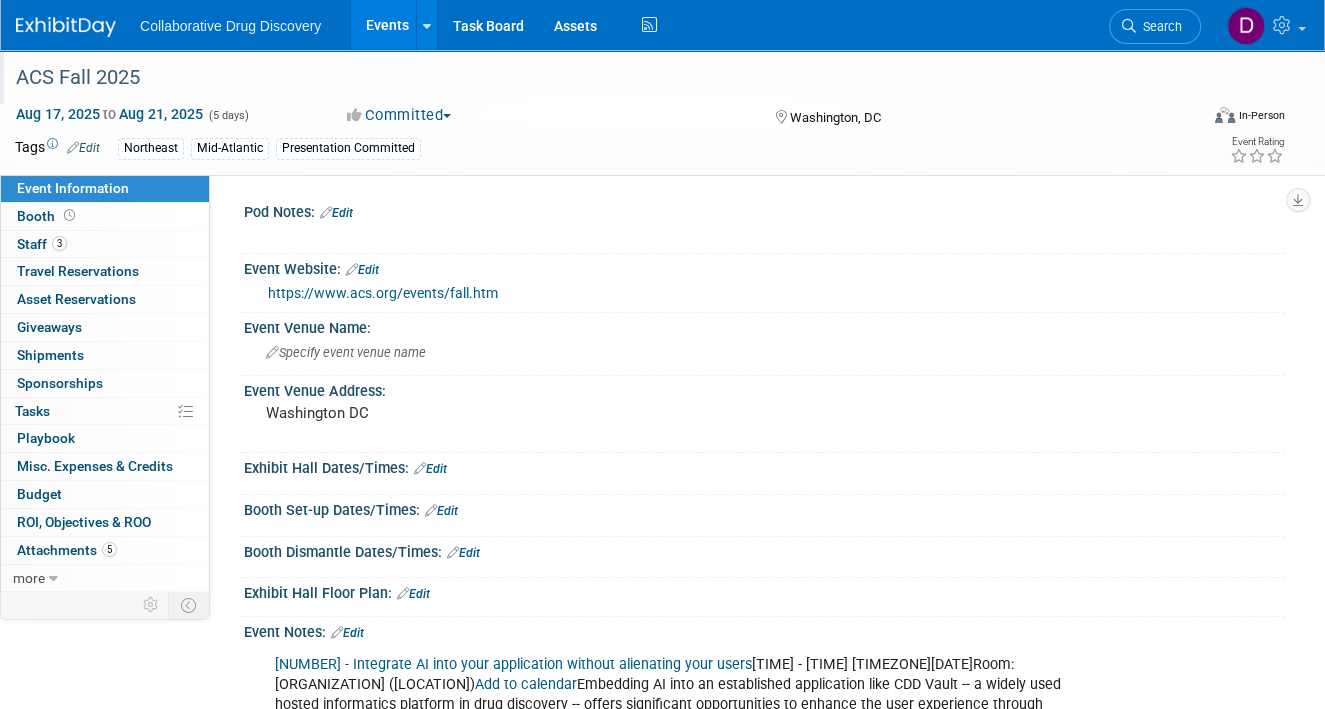 click on "ACS Fall 2025" at bounding box center (593, 78) 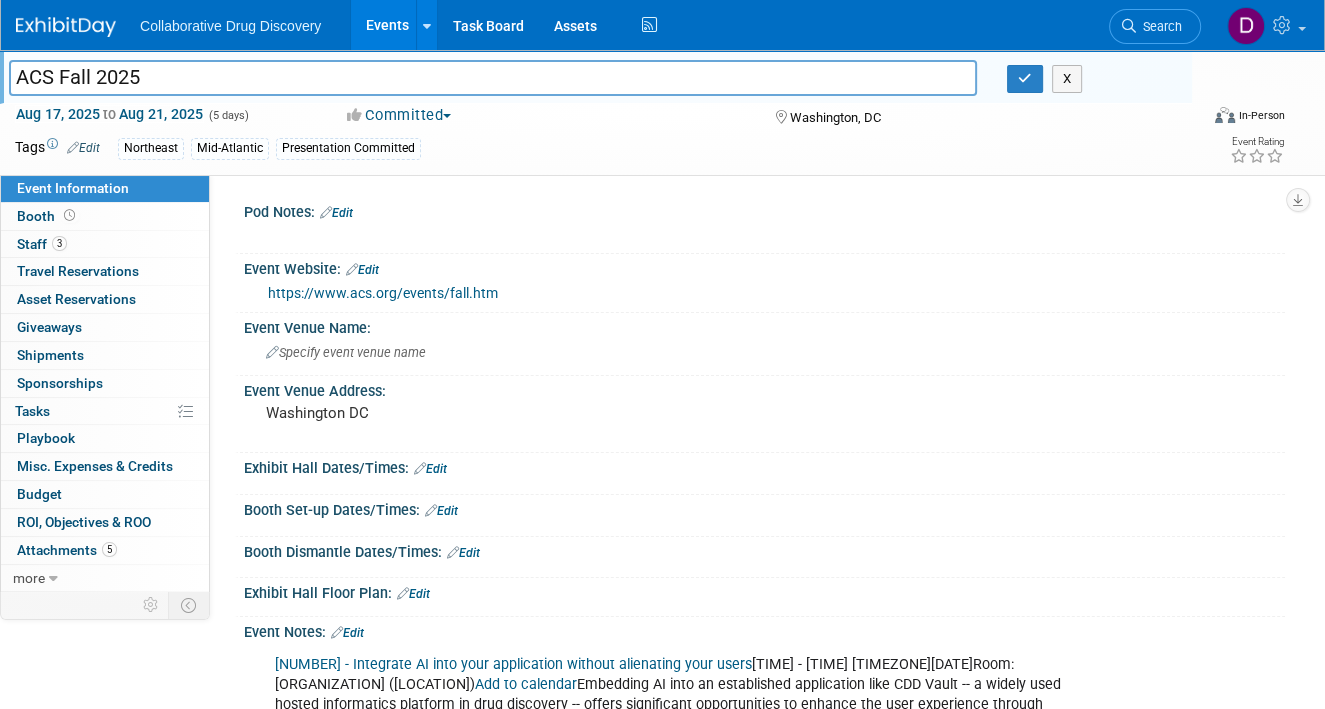 click on "ACS Fall 2025" at bounding box center (493, 77) 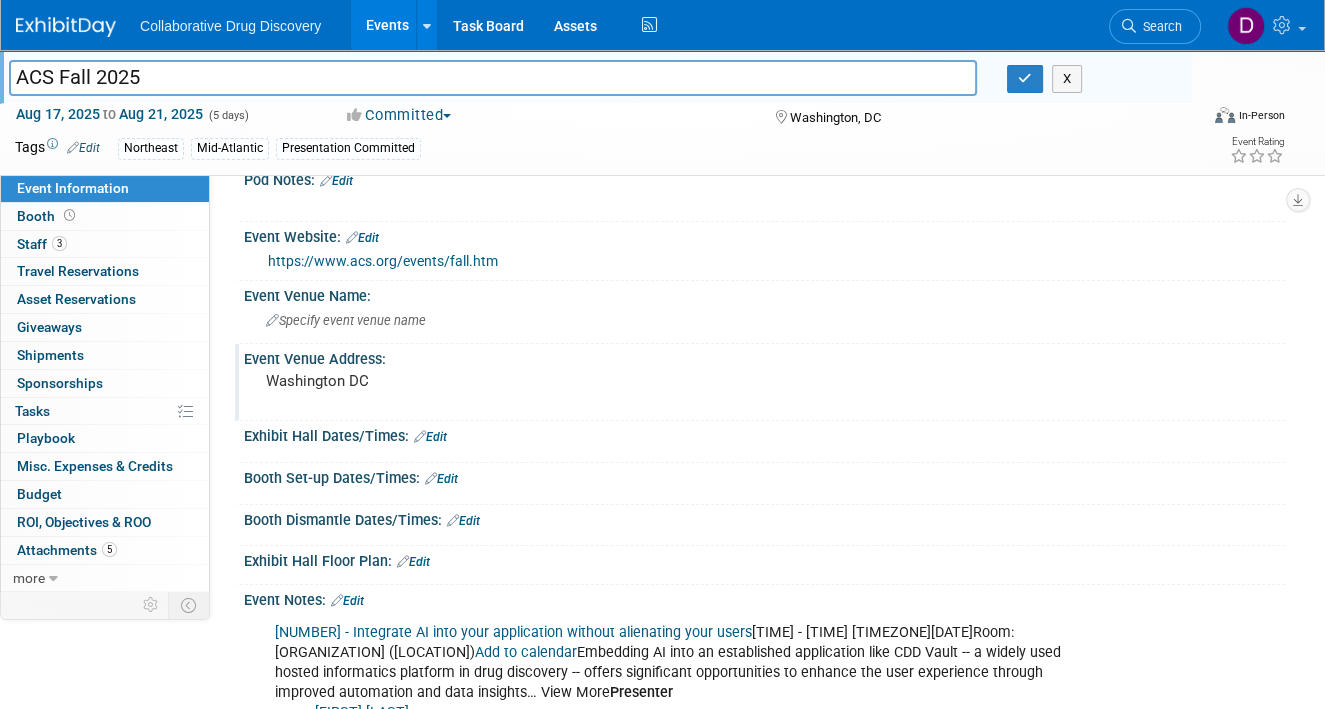 scroll, scrollTop: 0, scrollLeft: 0, axis: both 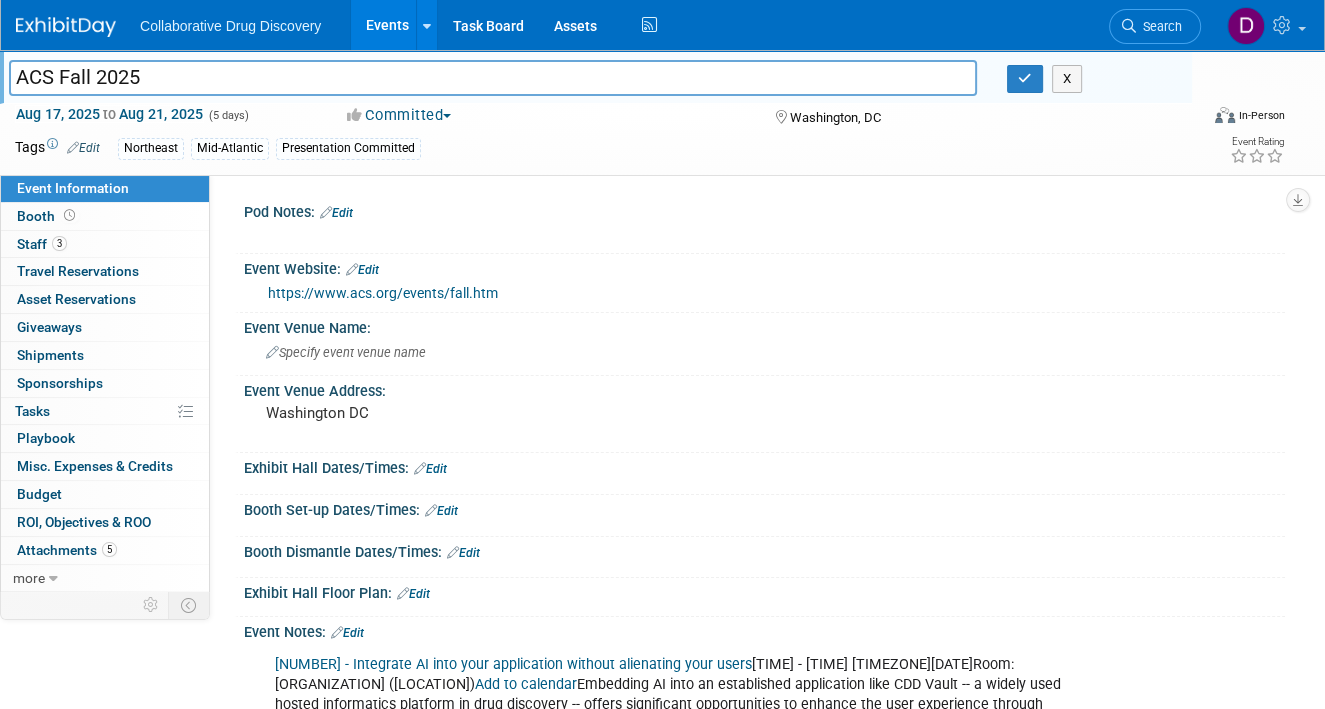 click on "https://www.acs.org/events/fall.htm" at bounding box center (764, 292) 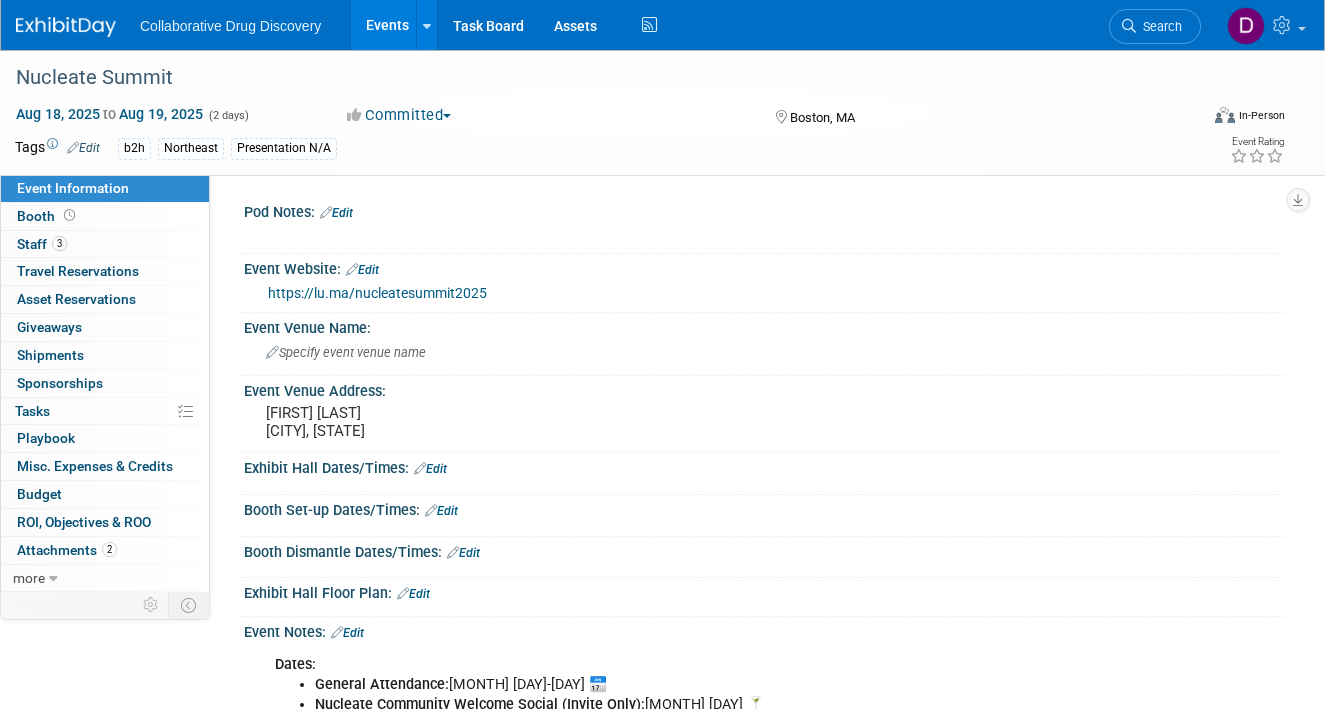 scroll, scrollTop: 0, scrollLeft: 0, axis: both 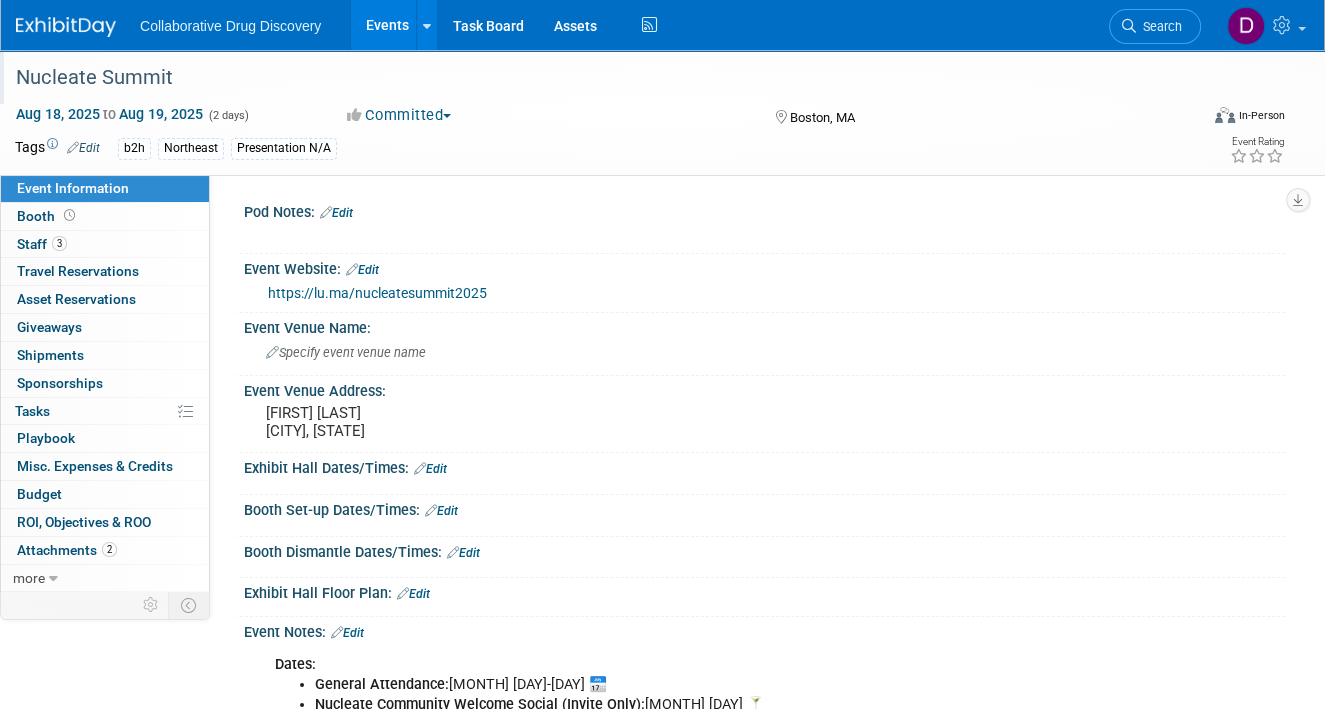 click on "Nucleate Summit" at bounding box center (593, 78) 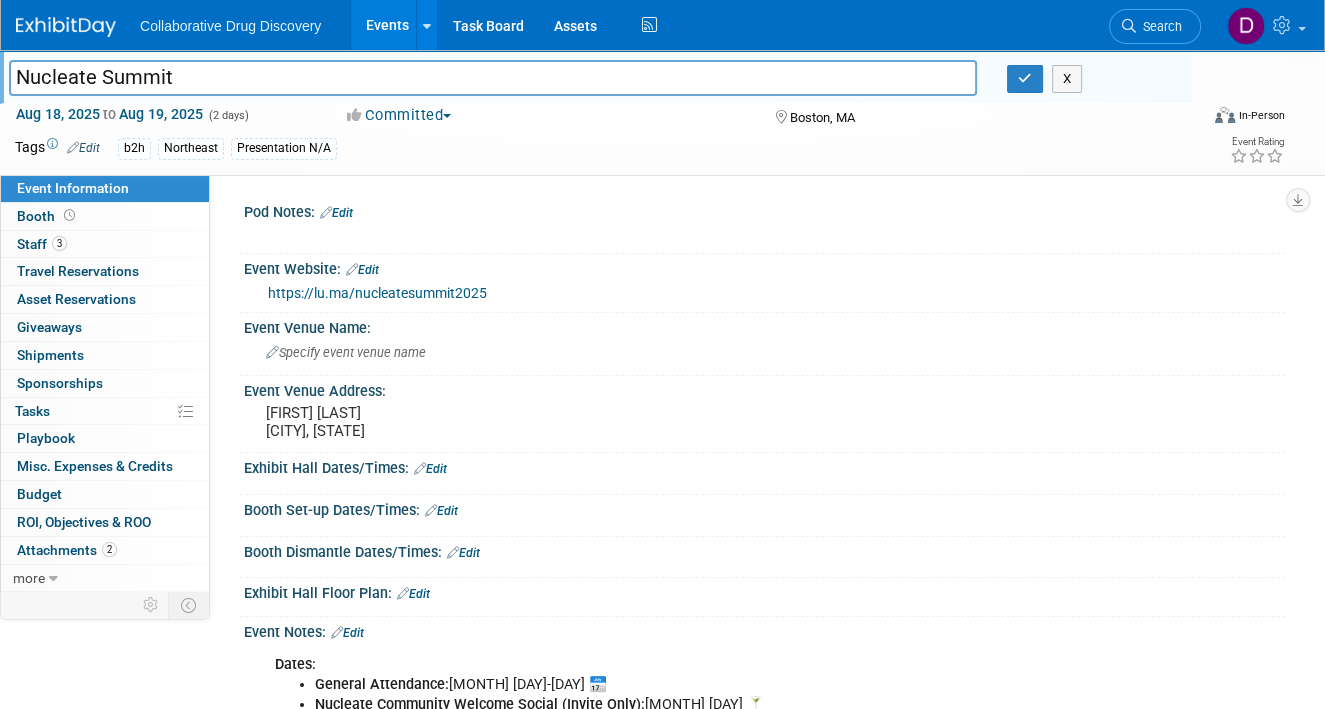 click on "Nucleate Summit" at bounding box center [493, 77] 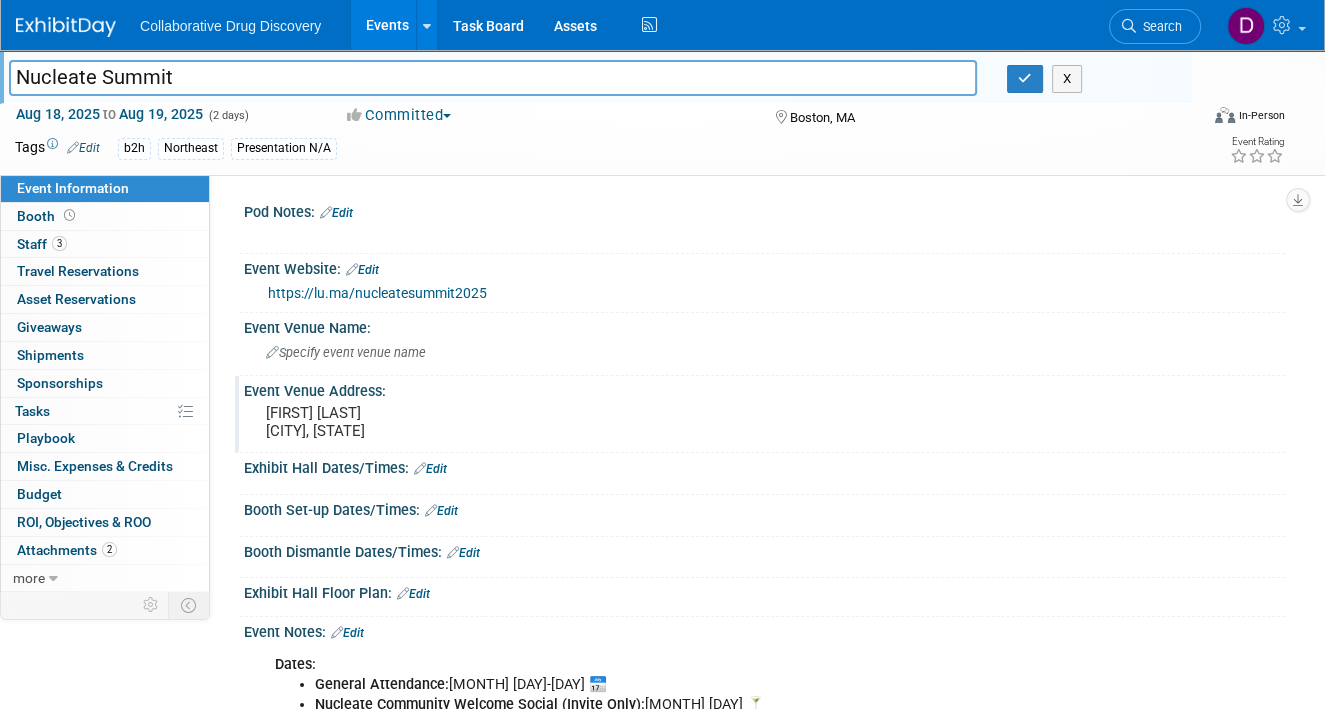 click on "Cathleen Stone Island
Boston, Massachusetts" at bounding box center (461, 422) 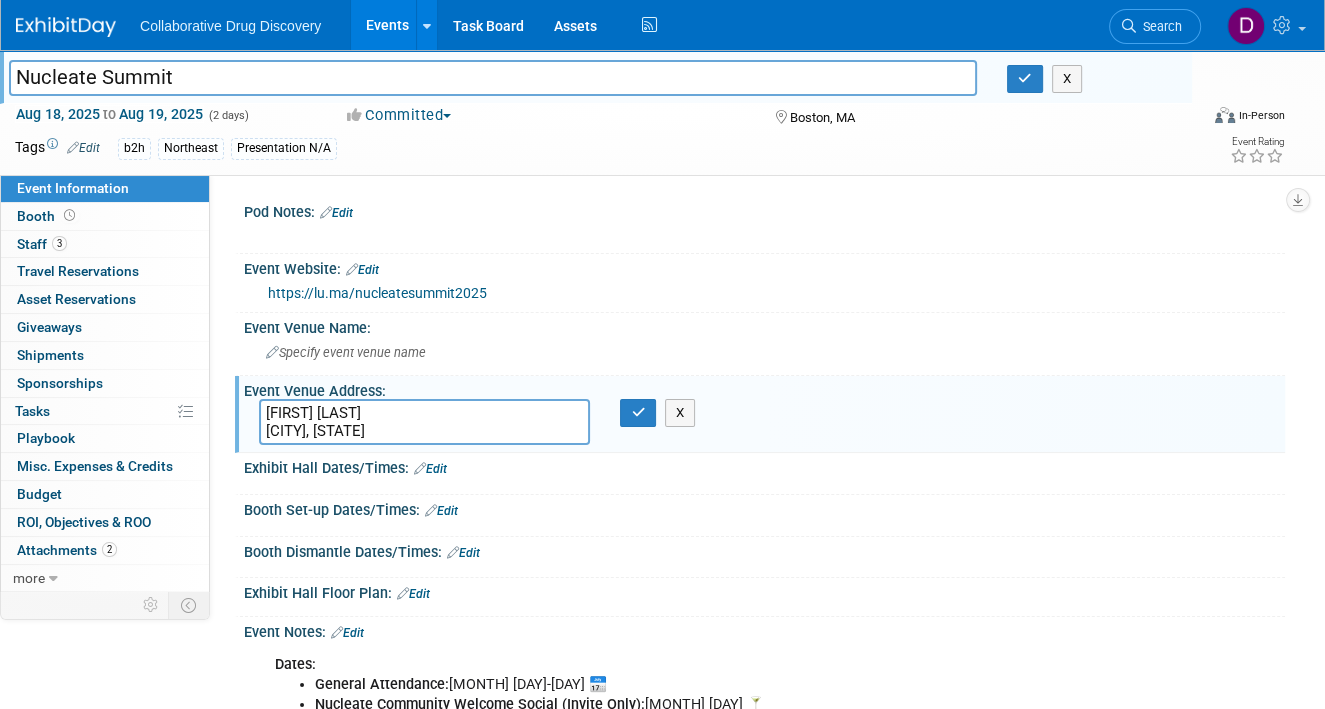 click on "Cathleen Stone Island
Boston, Massachusetts" at bounding box center (424, 422) 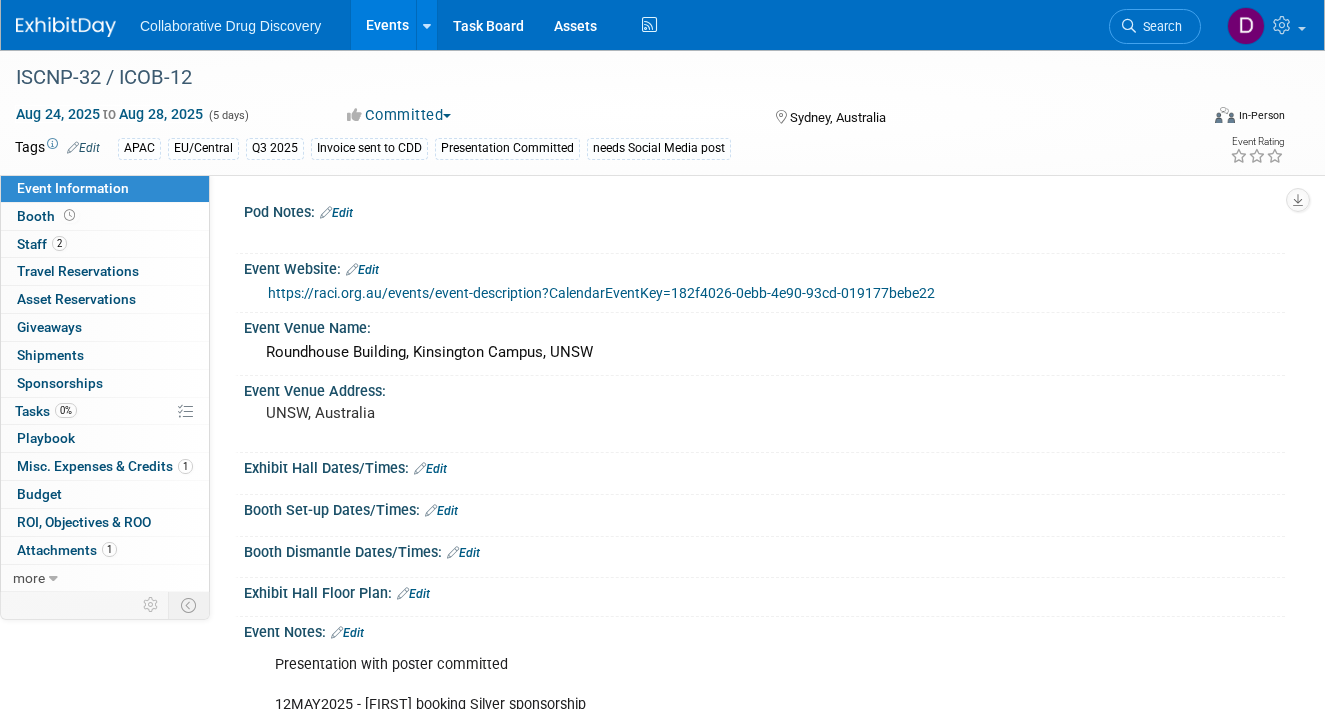 scroll, scrollTop: 0, scrollLeft: 0, axis: both 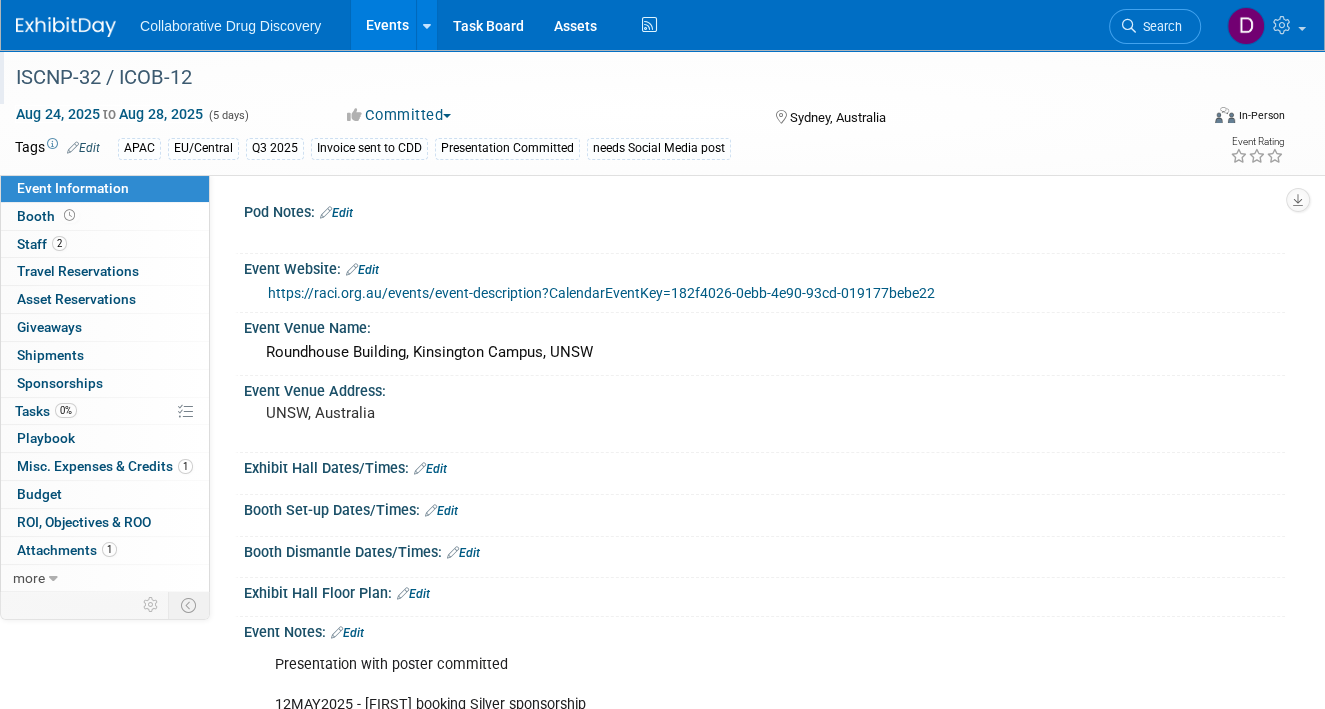 click on "ISCNP-32 / ICOB-12" at bounding box center (593, 78) 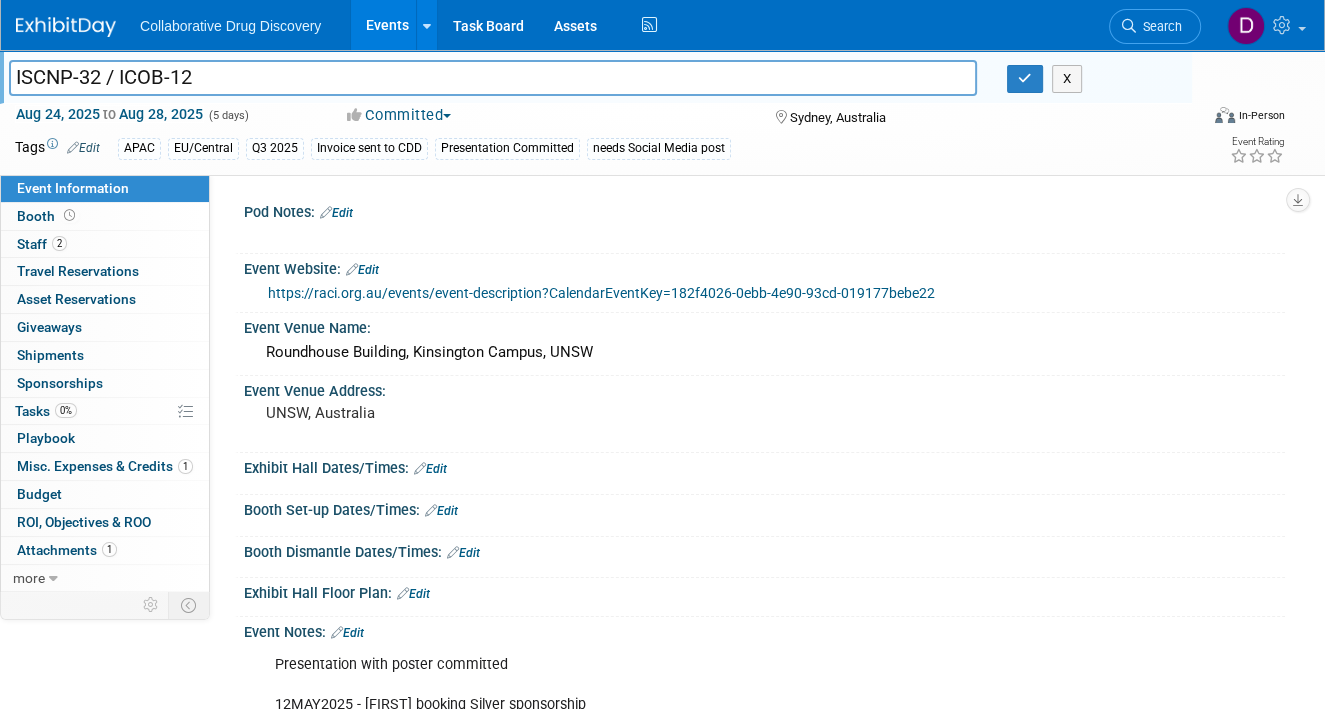 click on "ISCNP-32 / ICOB-12" at bounding box center (493, 77) 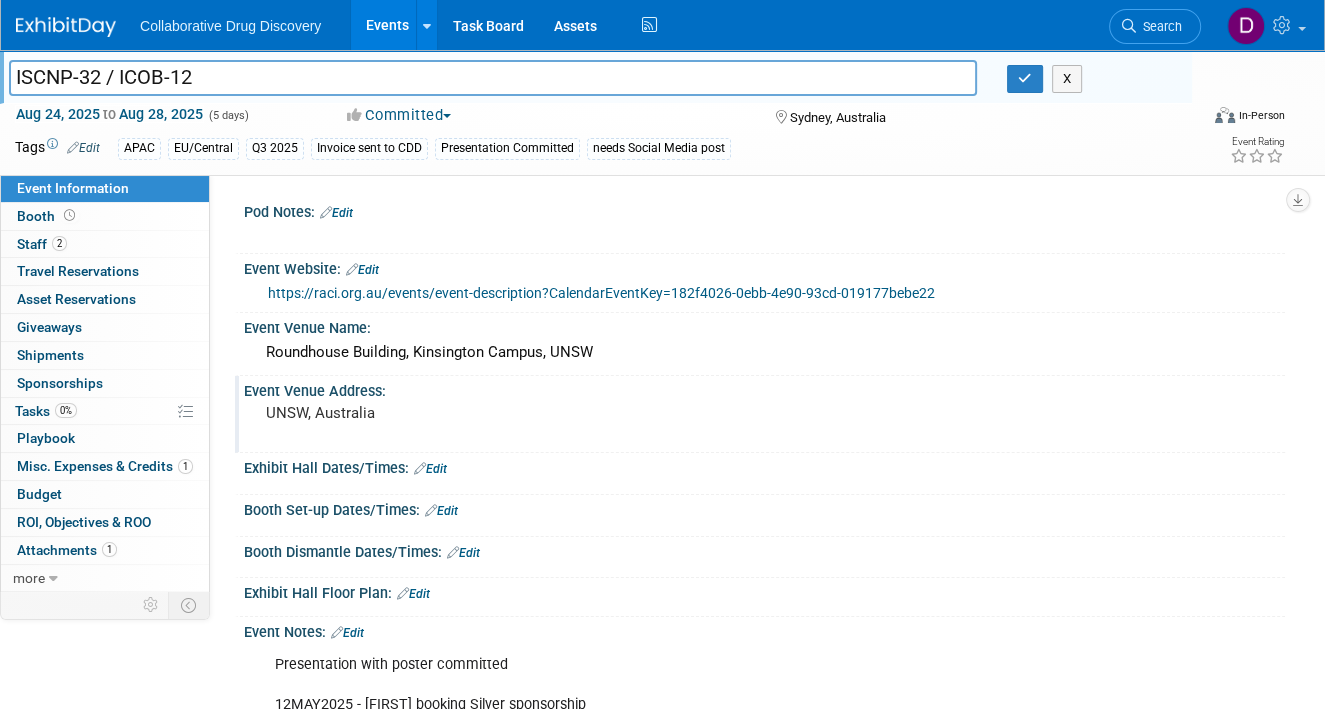 click on "UNSW, Australia" at bounding box center [461, 413] 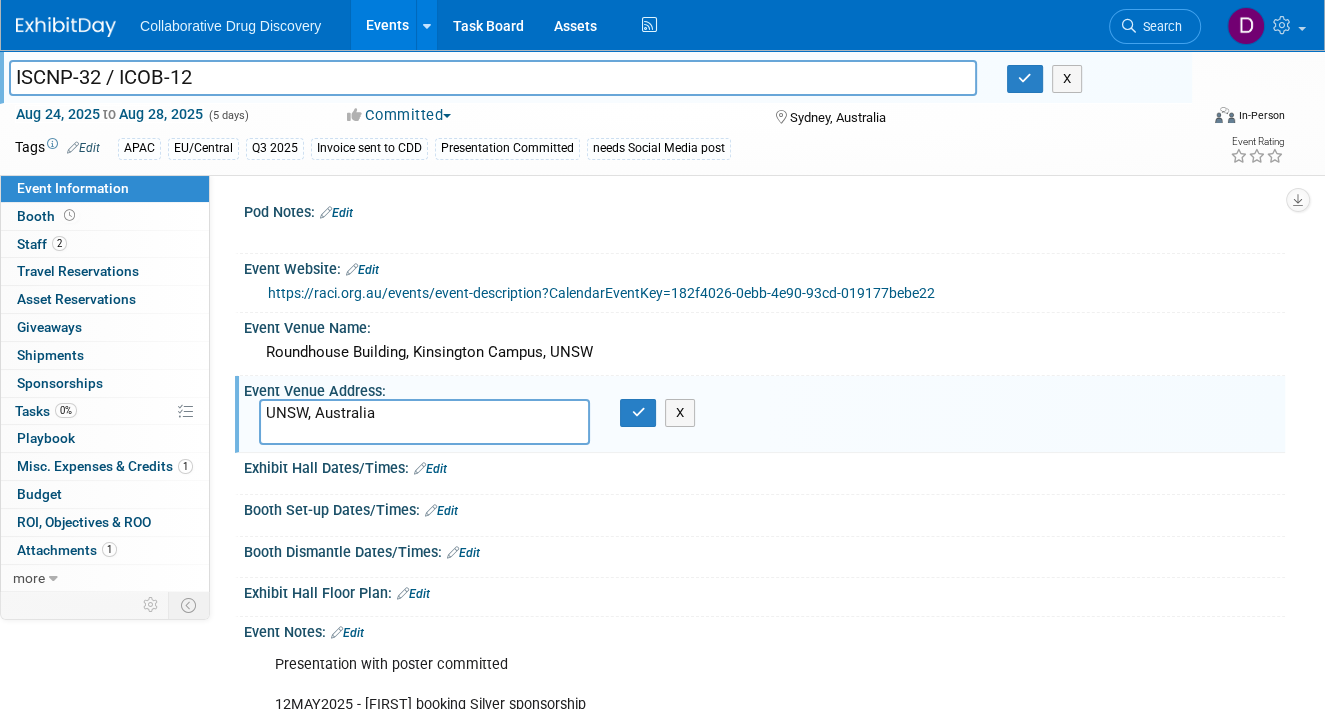click on "UNSW, Australia" at bounding box center [424, 422] 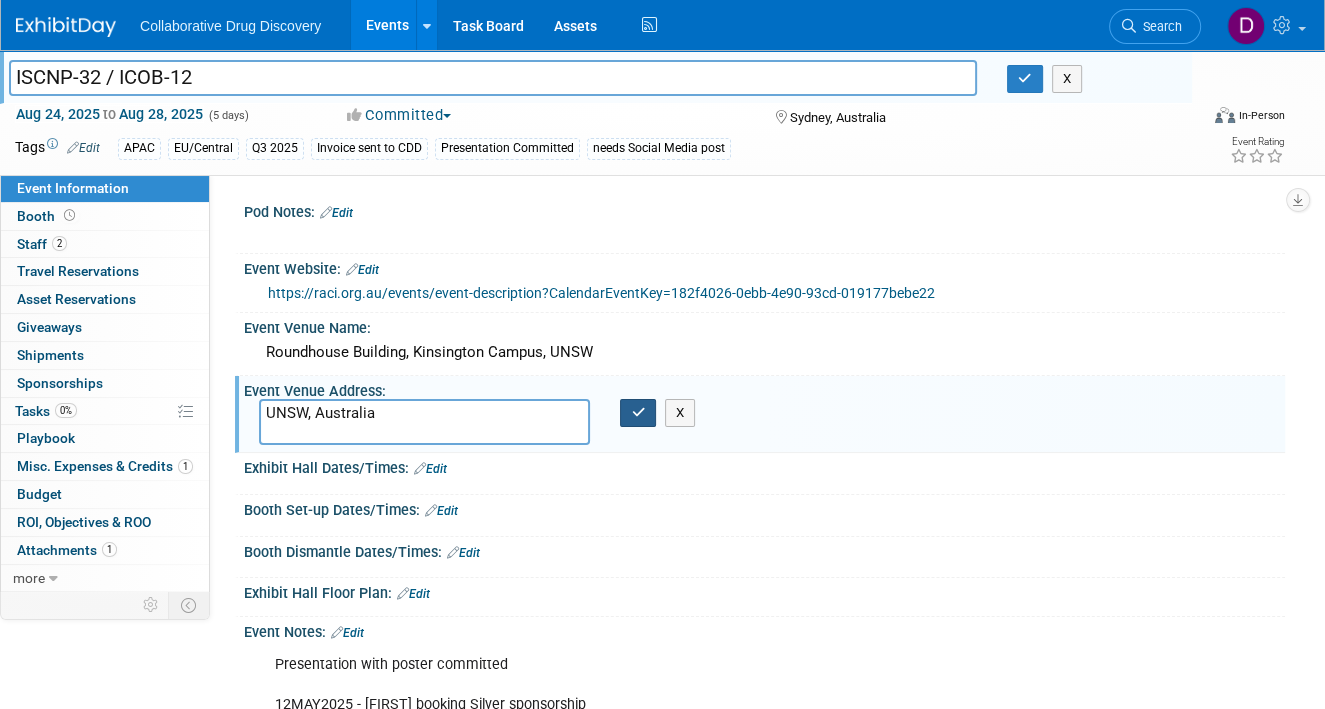 click at bounding box center [638, 412] 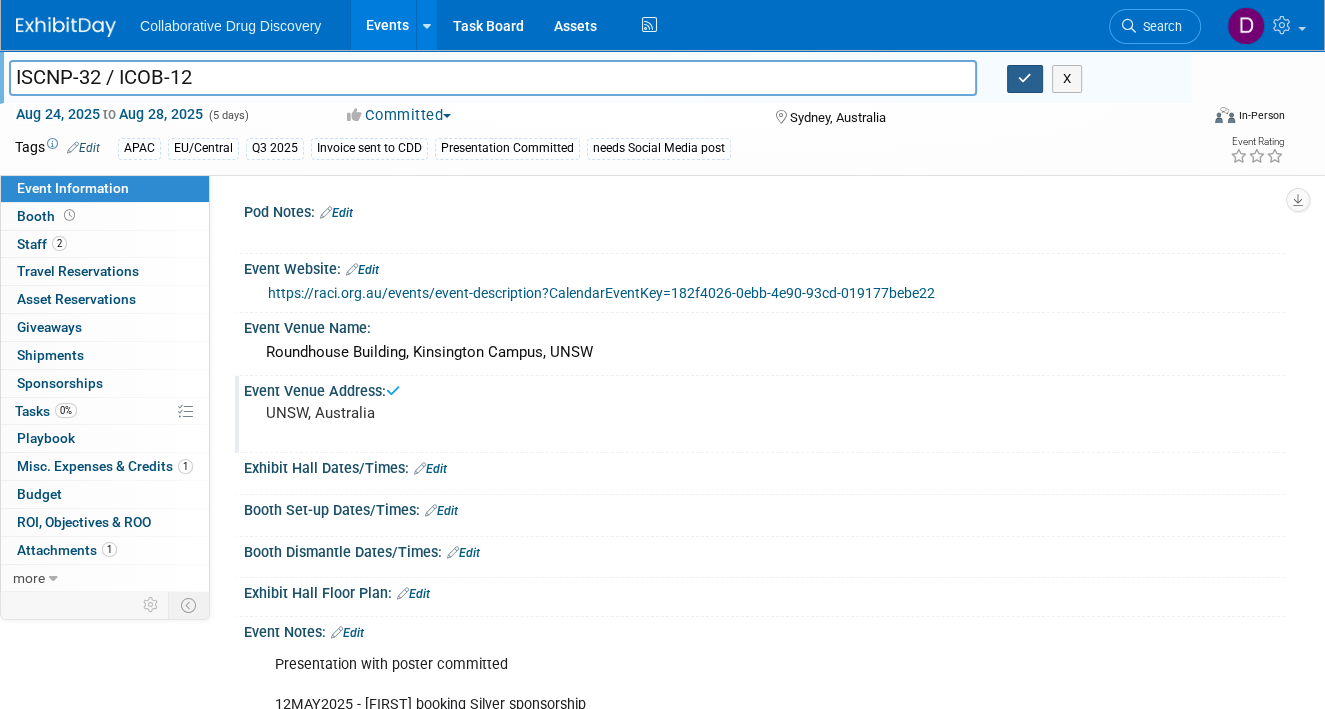 click at bounding box center [1025, 79] 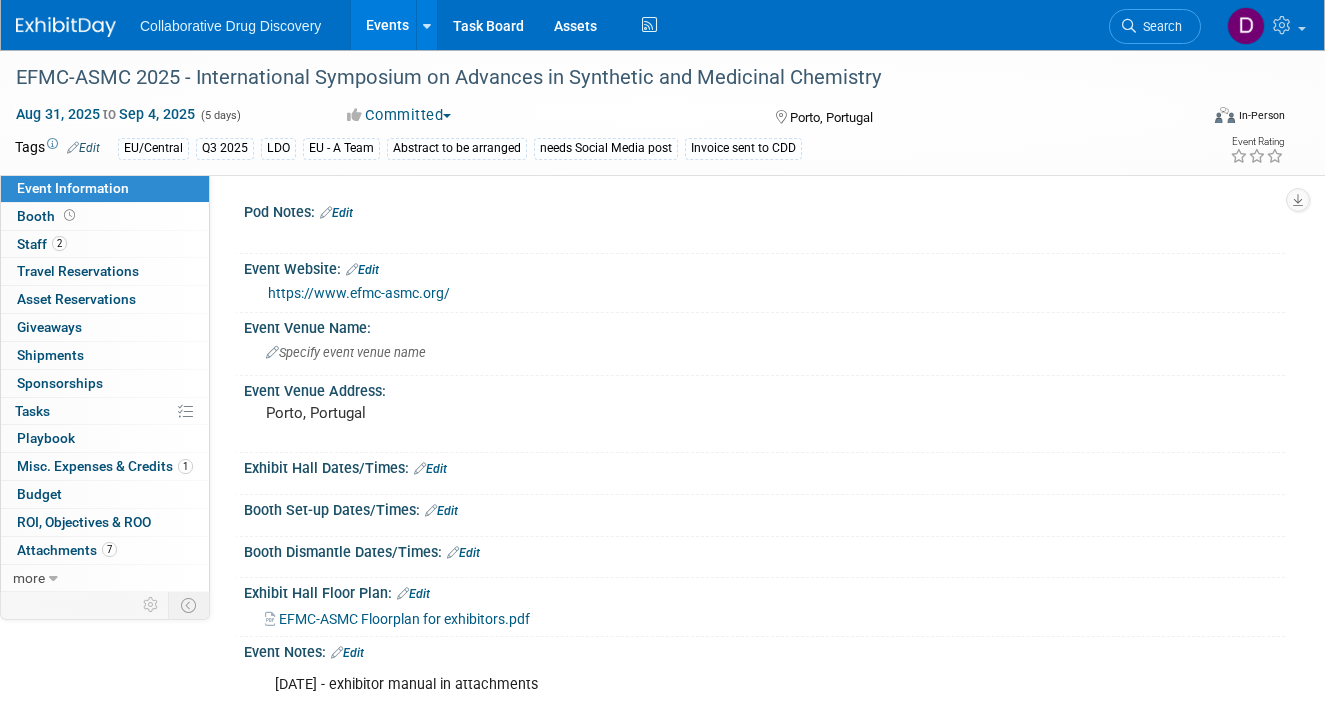 scroll, scrollTop: 0, scrollLeft: 0, axis: both 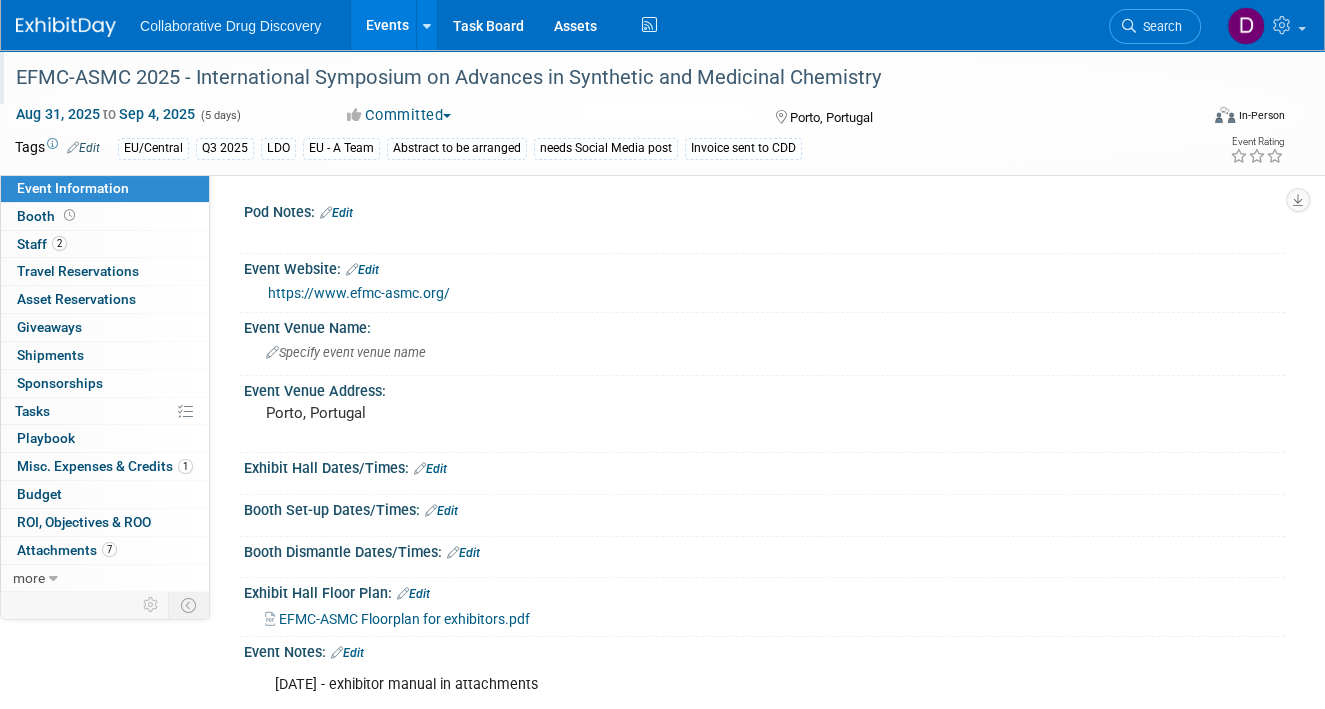click on "EFMC-ASMC 2025 - International Symposium on Advances in Synthetic and Medicinal Chemistry" at bounding box center (593, 78) 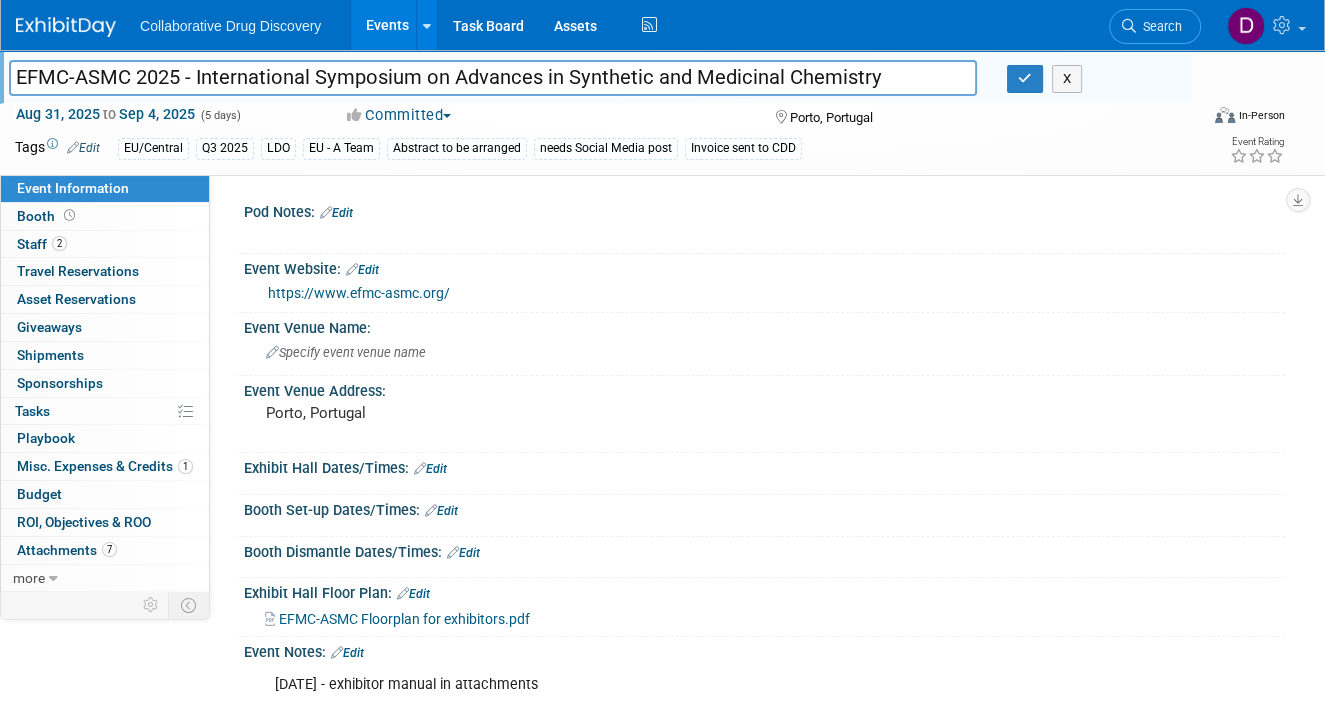 click on "EFMC-ASMC 2025 - International Symposium on Advances in Synthetic and Medicinal Chemistry" at bounding box center (493, 77) 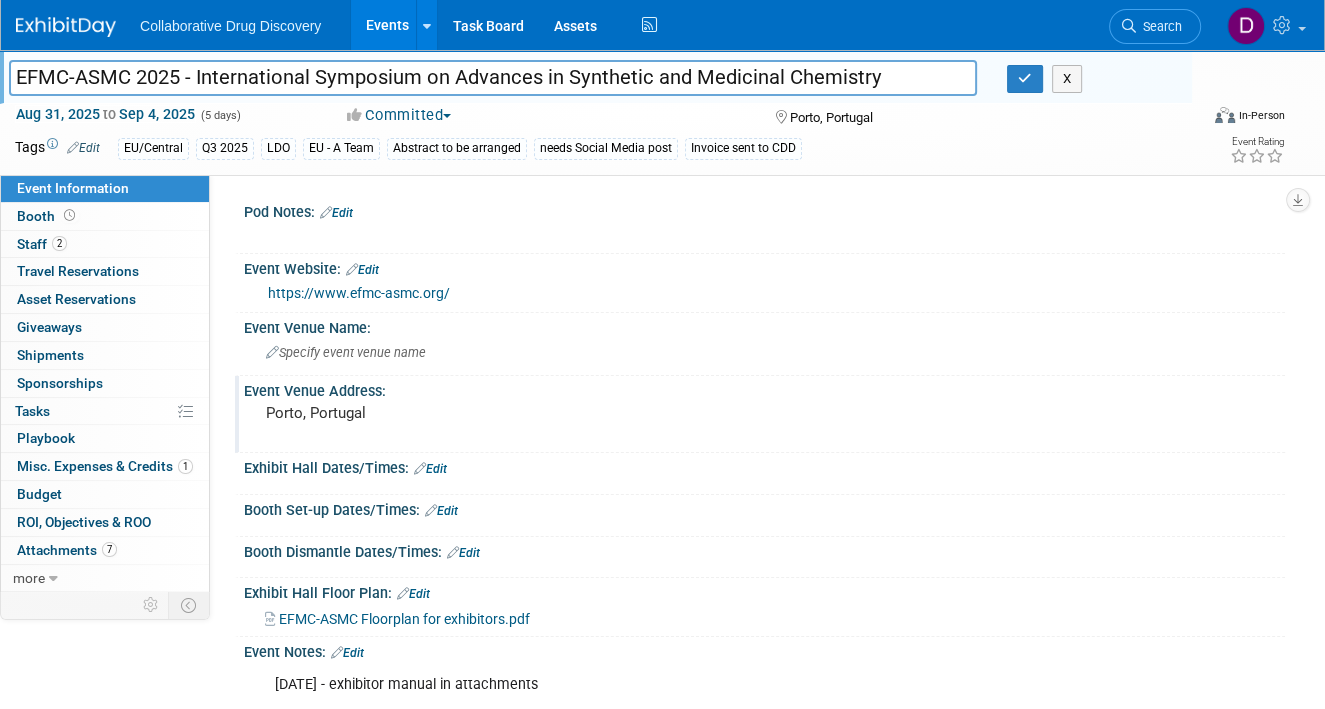 click on "Porto, Portugal" at bounding box center (461, 413) 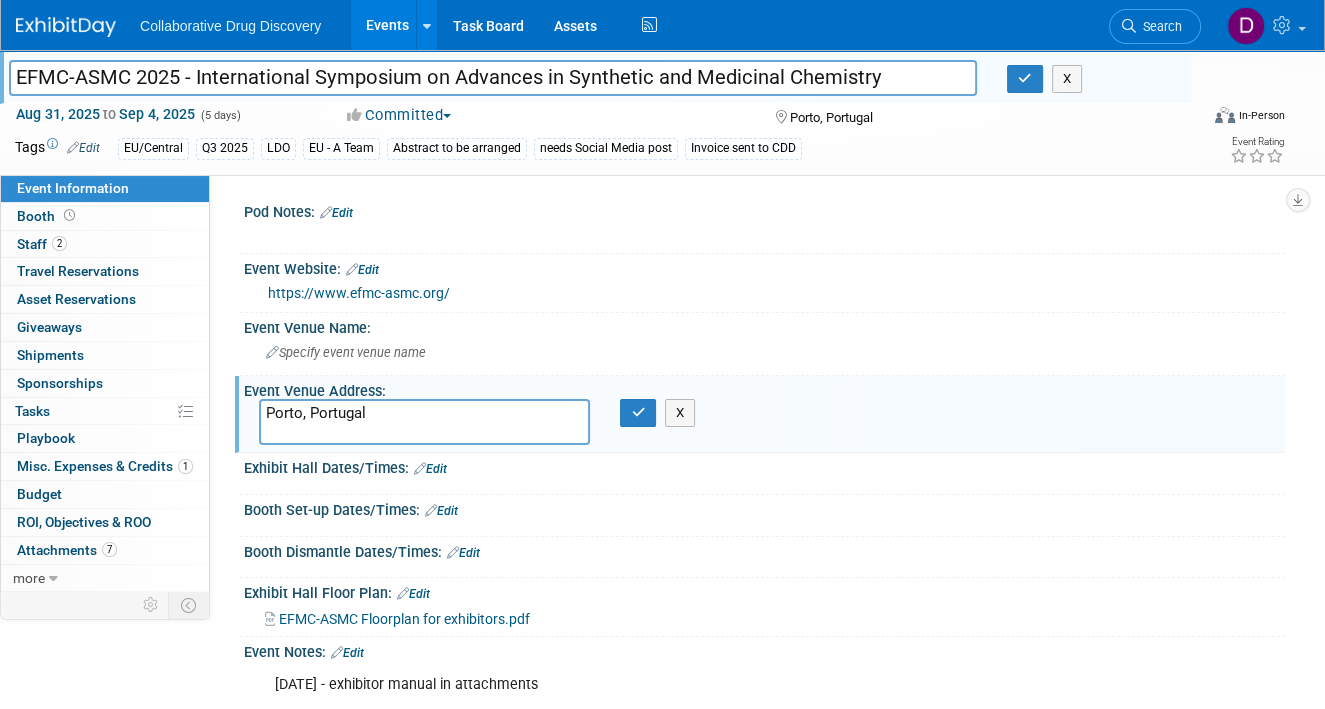 click on "Porto, Portugal" at bounding box center (424, 422) 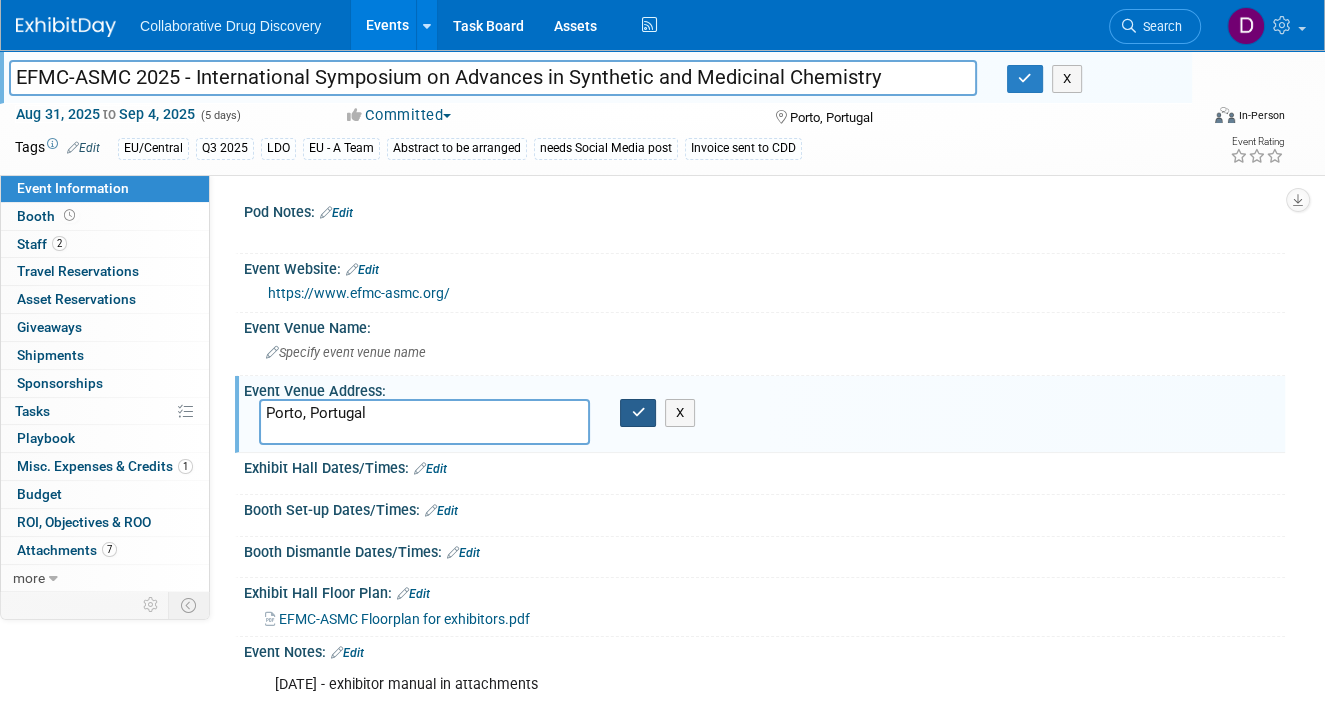 click at bounding box center [638, 413] 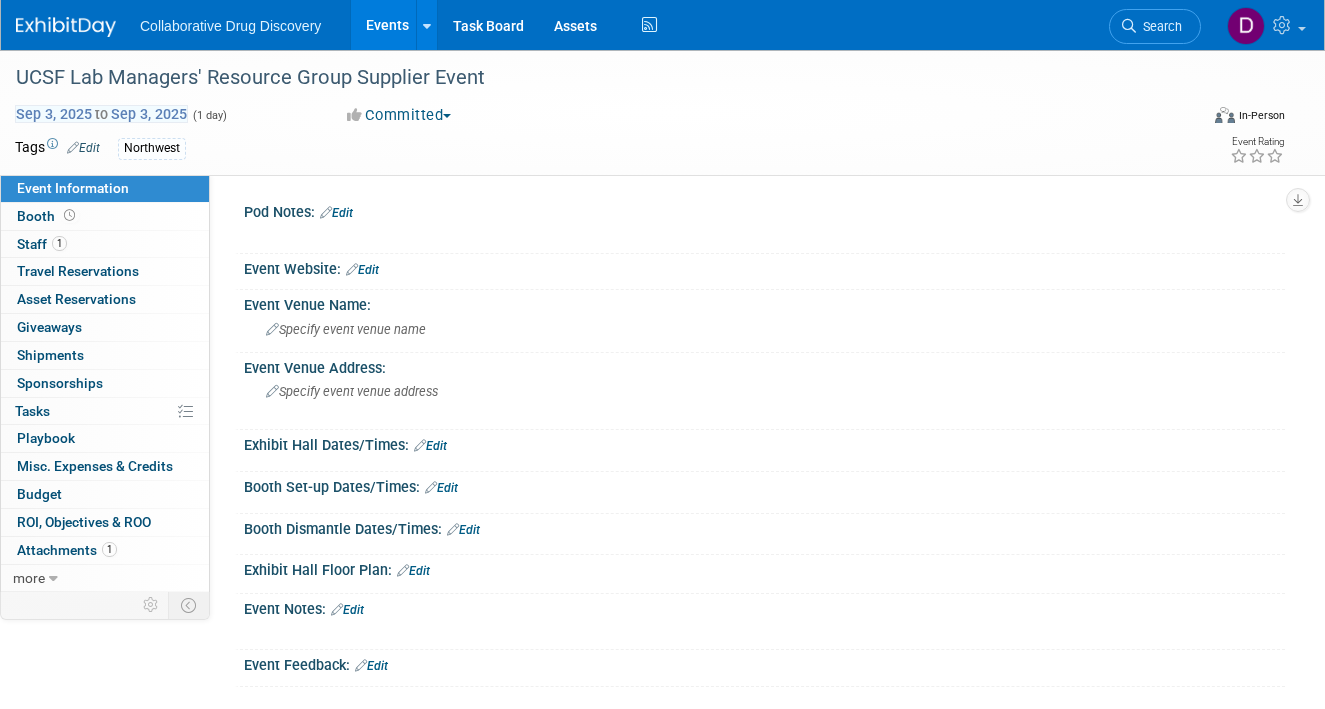 scroll, scrollTop: 0, scrollLeft: 0, axis: both 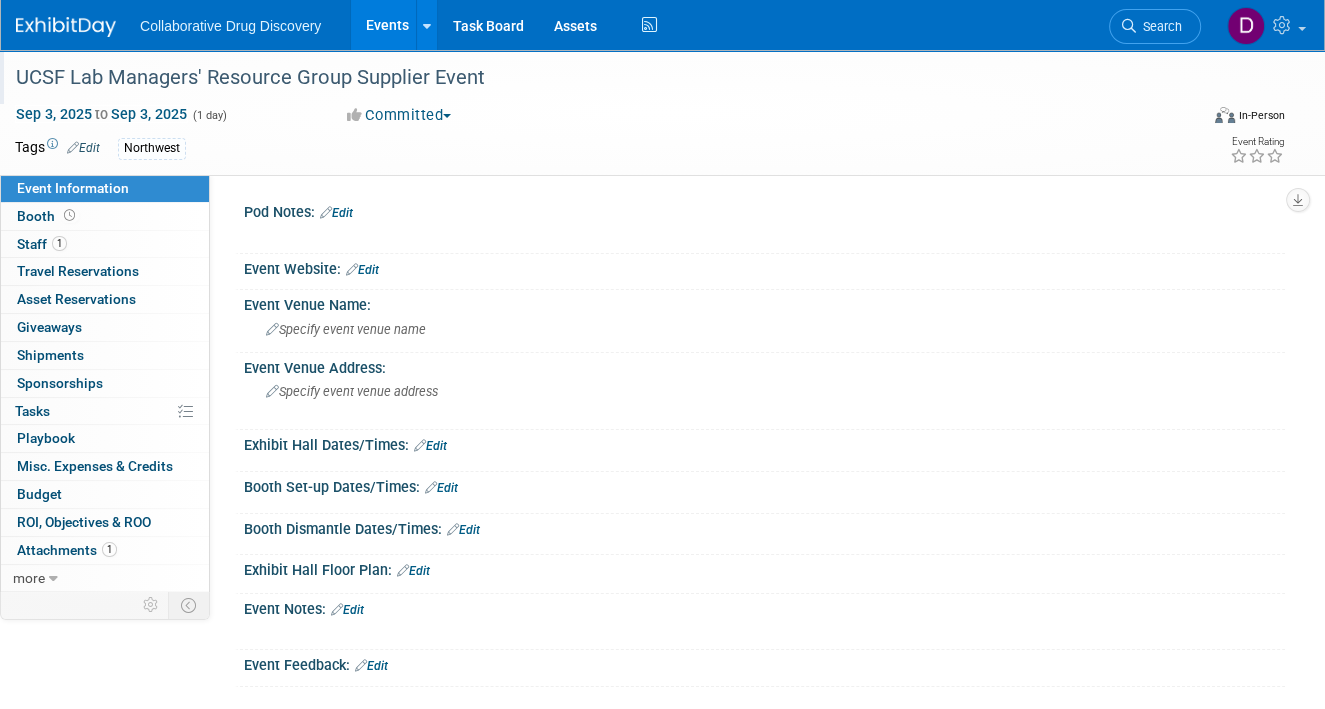 click on "UCSF Lab Managers' Resource Group Supplier Event" at bounding box center (593, 78) 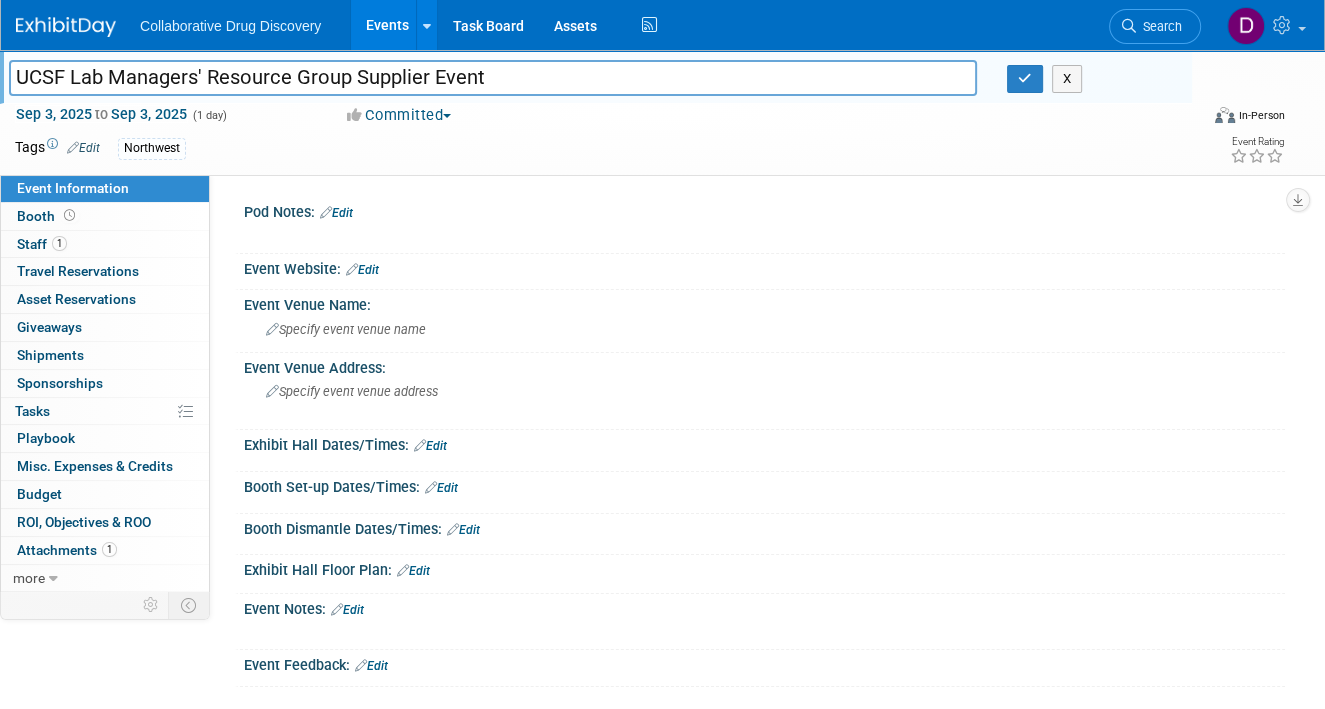 click on "UCSF Lab Managers' Resource Group Supplier Event" at bounding box center [493, 77] 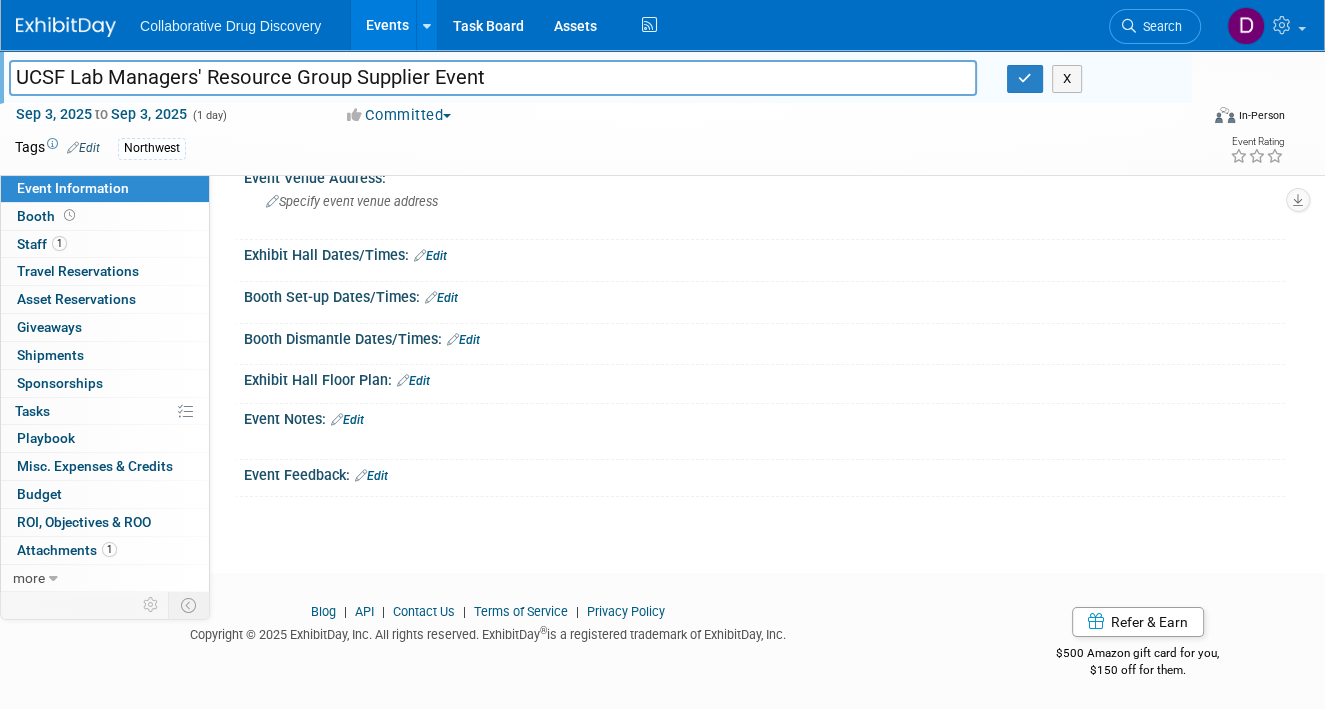 scroll, scrollTop: 0, scrollLeft: 0, axis: both 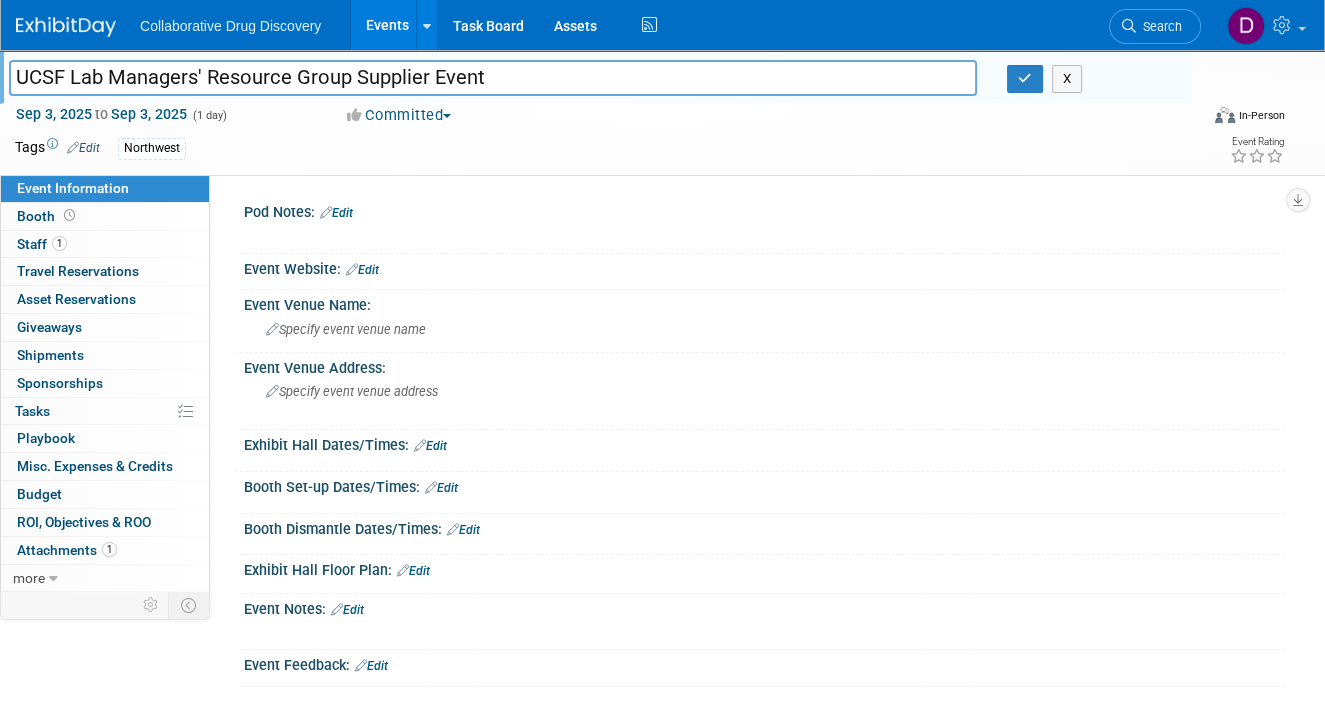 click on "Search" at bounding box center [1155, 24] 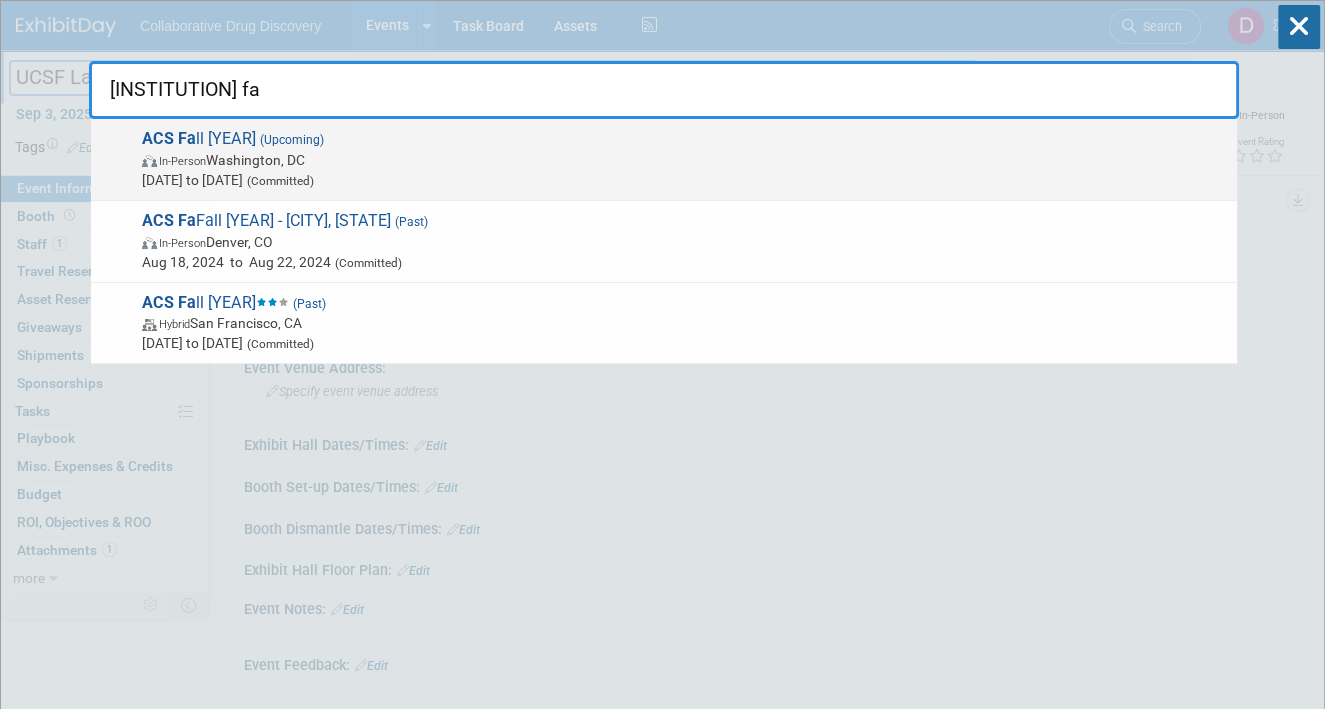 type on "acs fa" 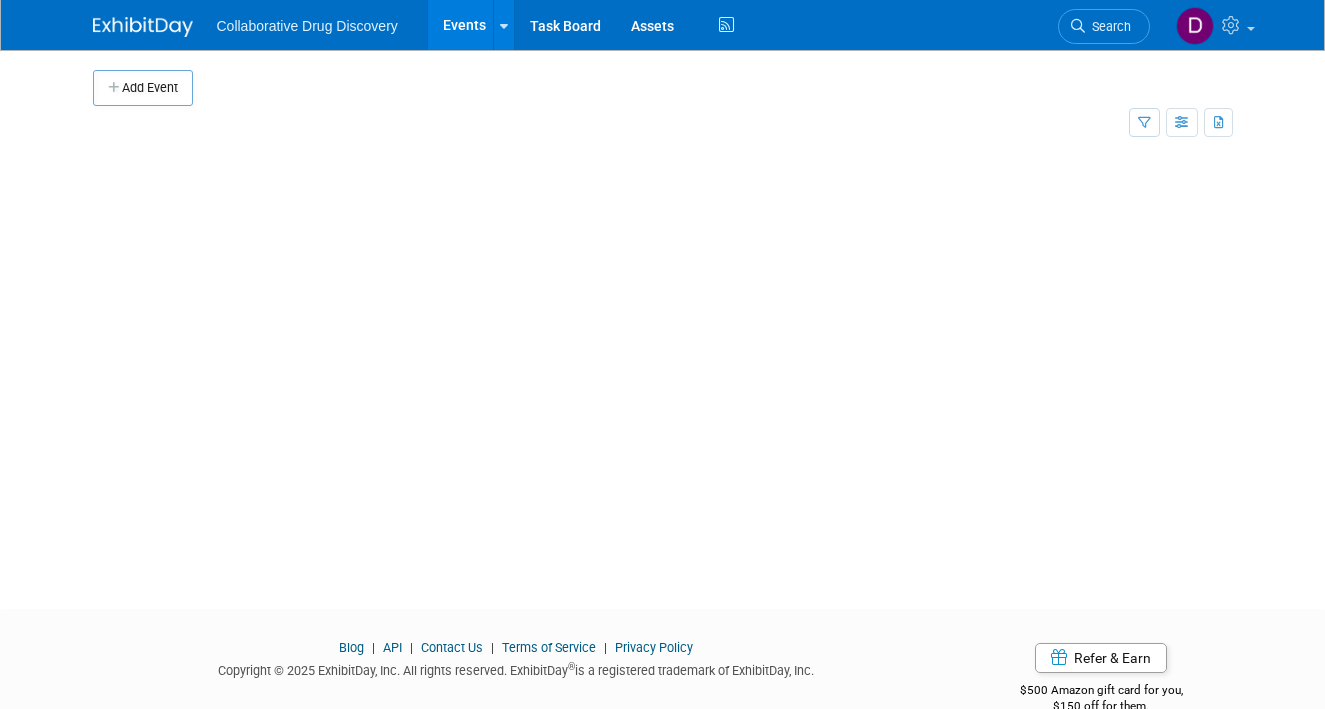 scroll, scrollTop: 0, scrollLeft: 0, axis: both 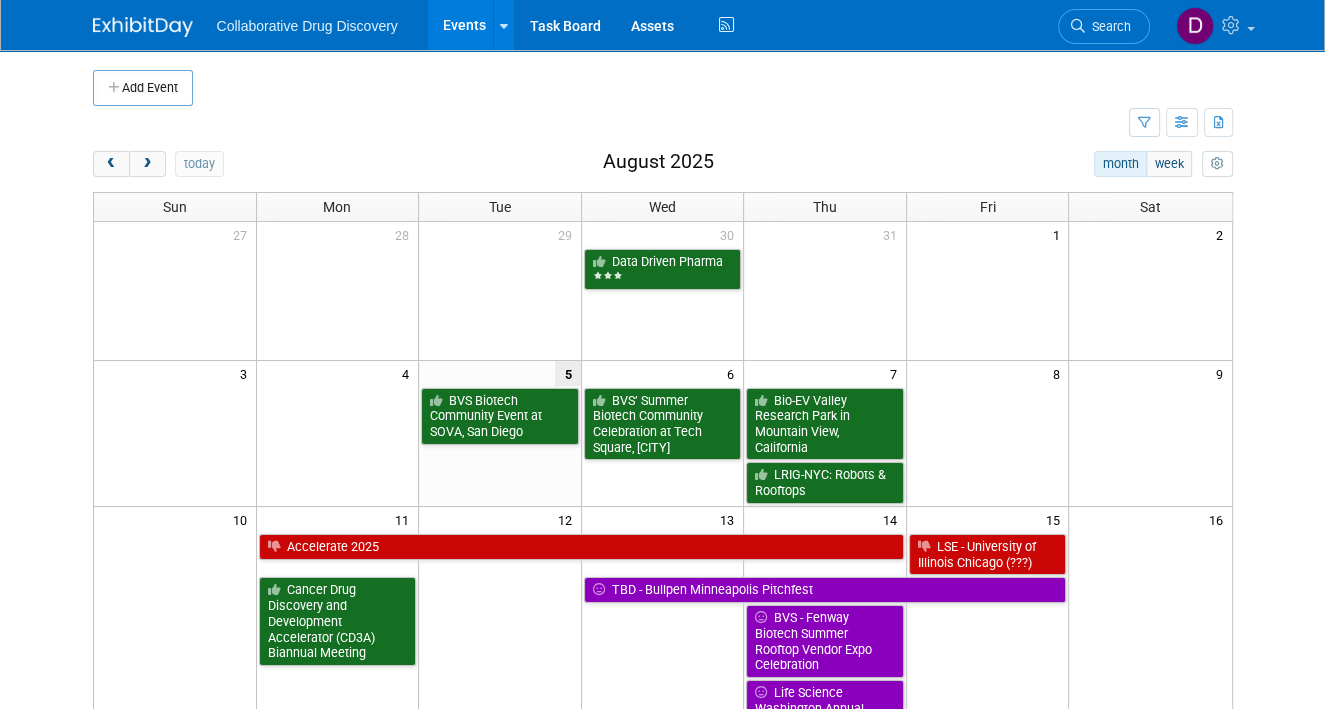 click on "Search" at bounding box center [1104, 26] 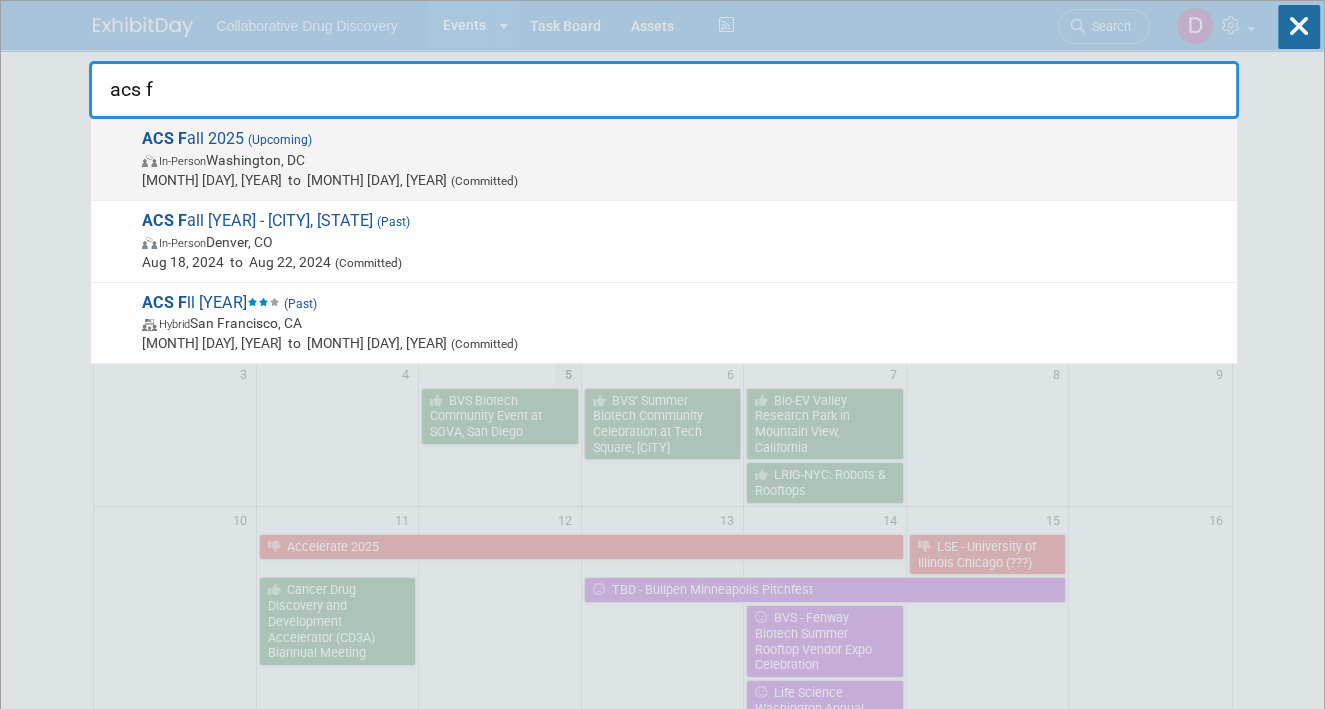 type on "acs fa" 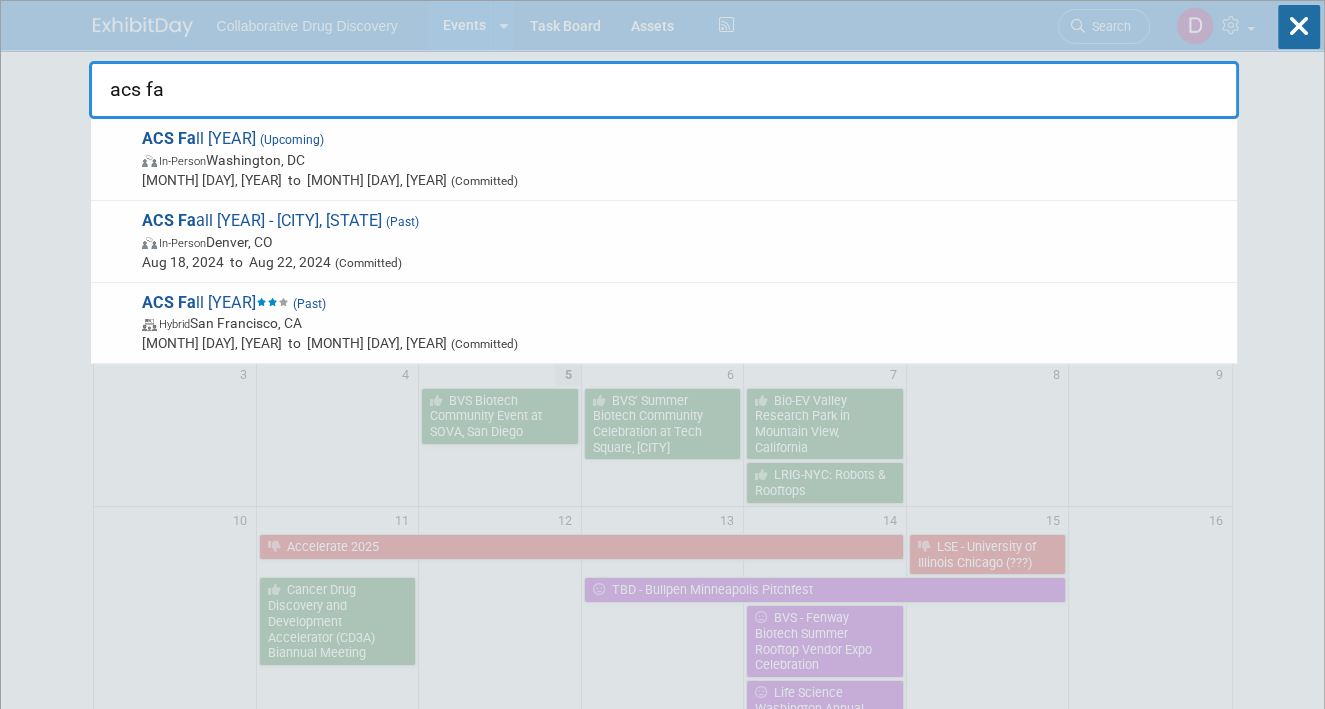 click on "In-Person [CITY], [STATE]" at bounding box center (684, 160) 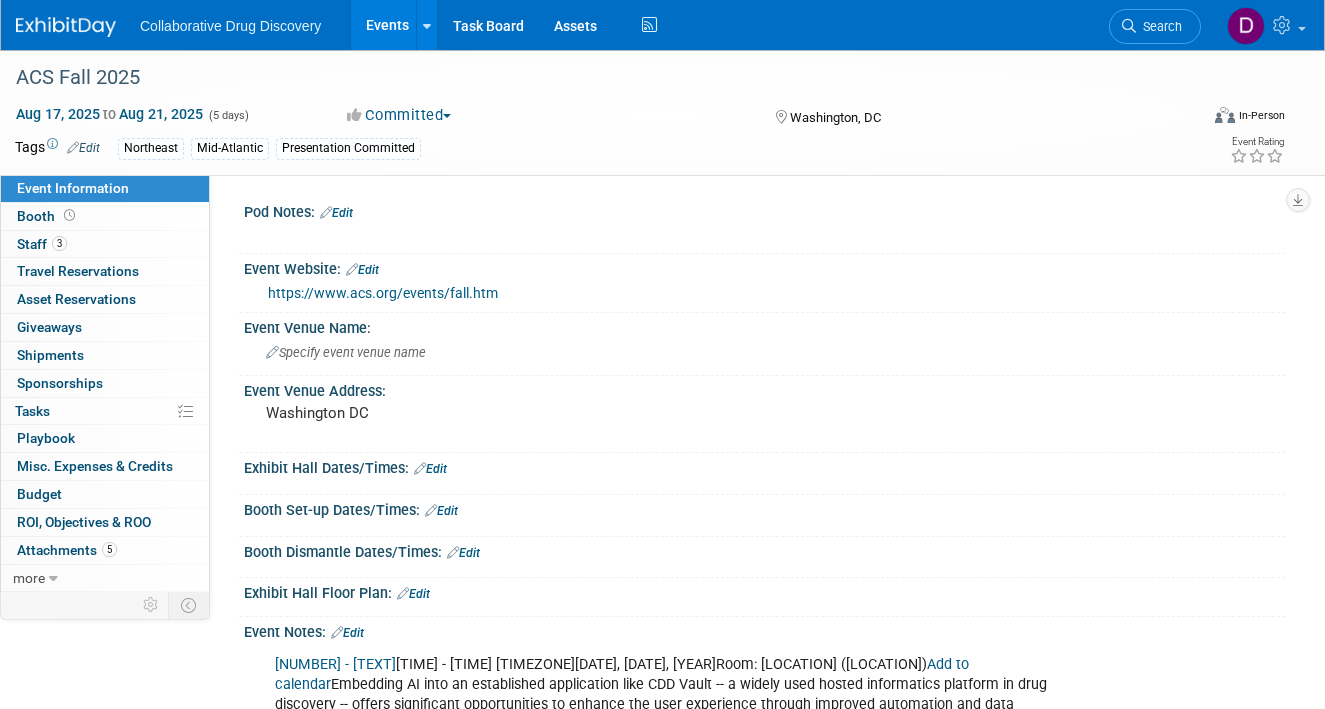 scroll, scrollTop: 0, scrollLeft: 0, axis: both 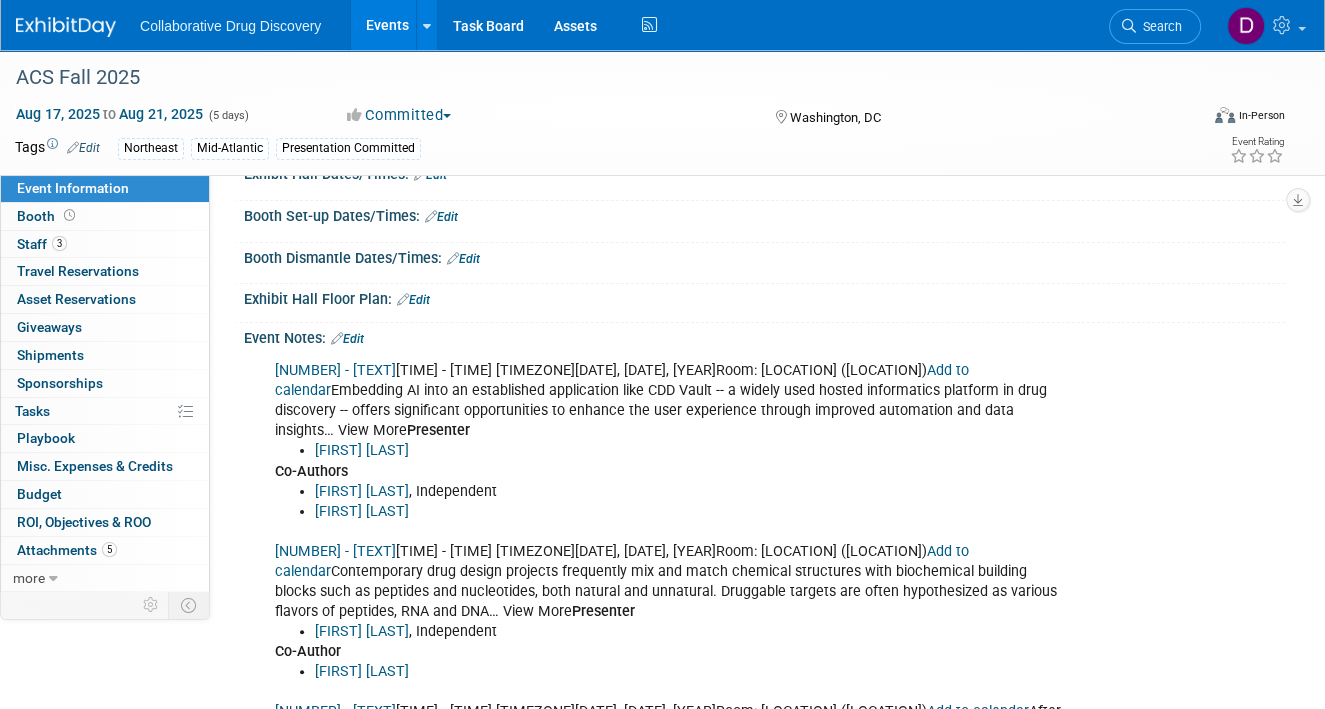click on "4324684 - Integrate AI into your application without alienating your users 10:35 AM - 10:55 AM EDTMonday, August 18, 2025Room: Georgetown University (Marriott Marquis Washington) Add to calendar Embedding AI into an established application like CDD Vault -- a widely used hosted informatics platform in drug discovery -- offers significant opportunities to enhance the user experience through improved automation and data insights… View More Presenter Peter Gedeck Co-Authors Alex Clark , Independent Barry Bunin 4326544 - Conjugate biomolecule datastructures for chemistry and biochemistry discovery 8:05 AM - 8:25 AM EDTWednesday, August 20, 2025Room: East Salon C (Walter E. Washington Convention Center) Add to calendar Contemporary drug design projects frequently mix and match chemical structures with biochemical building blocks such as peptides and nucleotides, both natural and unnatural. Druggable targets are often hypothesized as various flavors of peptides, RNA and DNA… View More Presenter "" at bounding box center [671, 712] 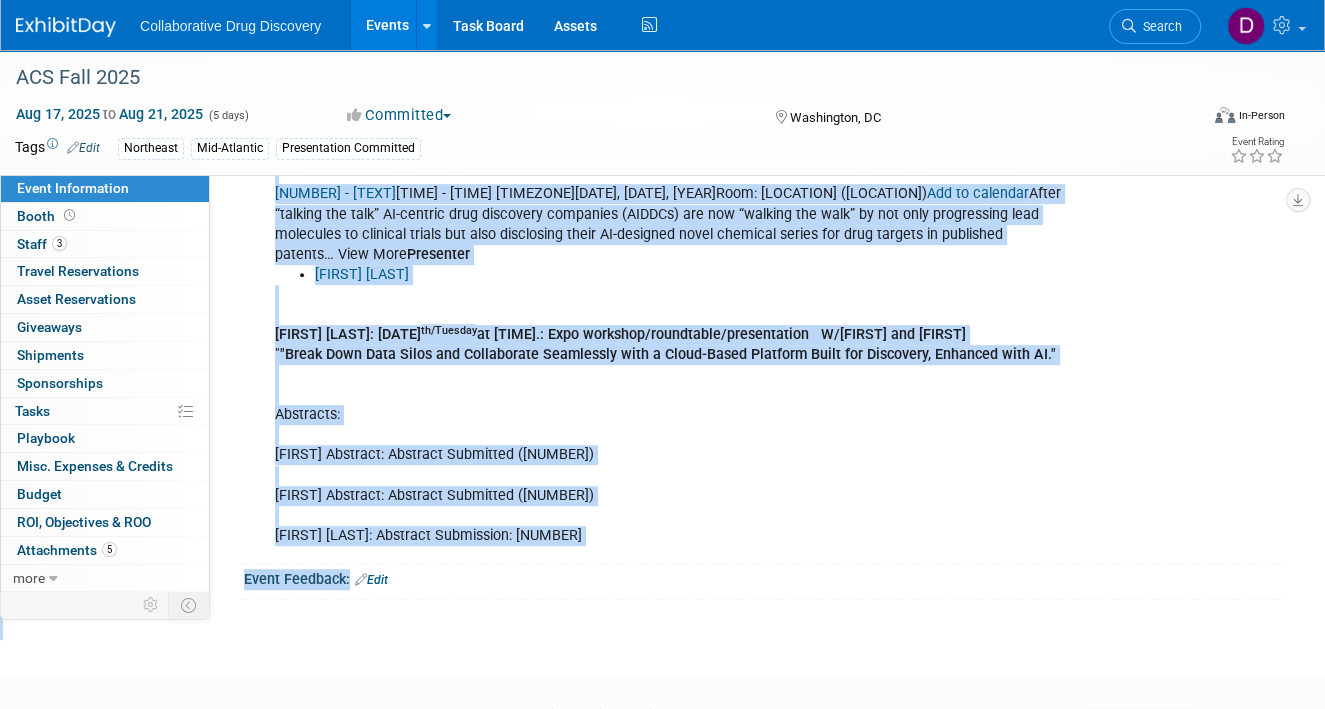 scroll, scrollTop: 826, scrollLeft: 0, axis: vertical 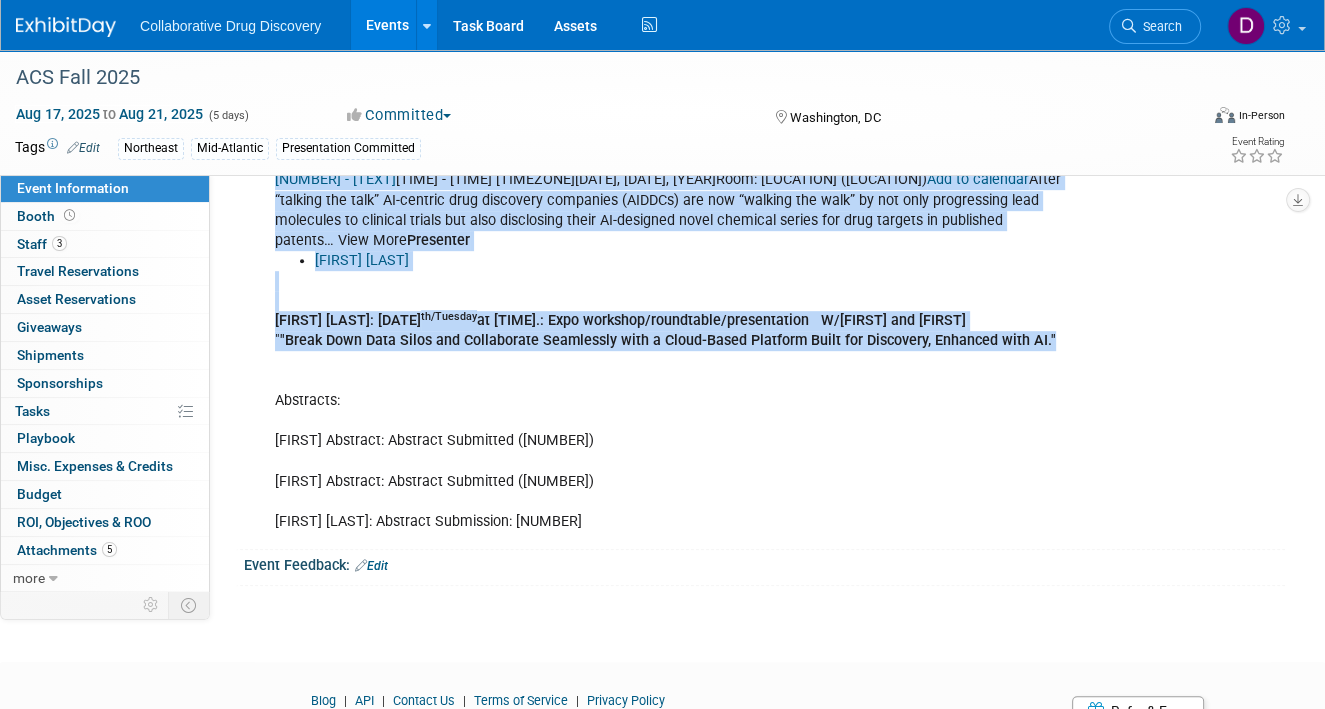 drag, startPoint x: 265, startPoint y: 368, endPoint x: 1059, endPoint y: 359, distance: 794.051 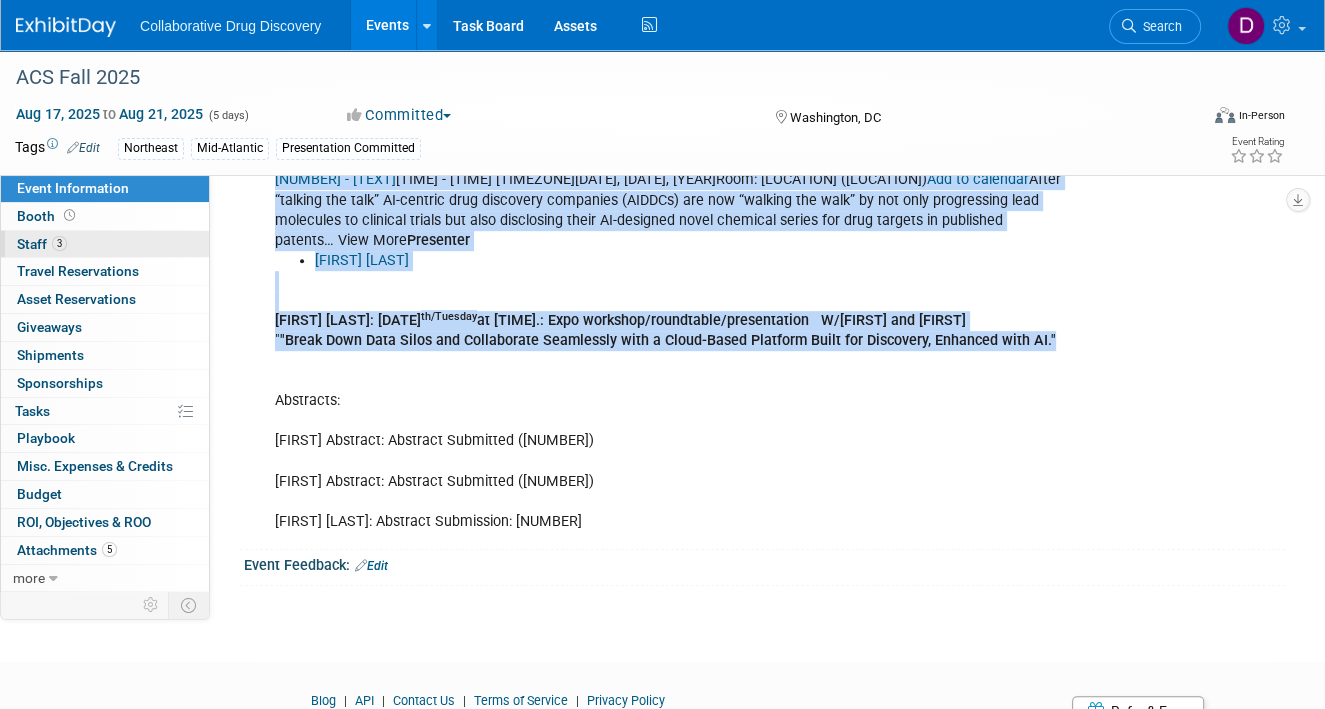 scroll, scrollTop: 536, scrollLeft: 0, axis: vertical 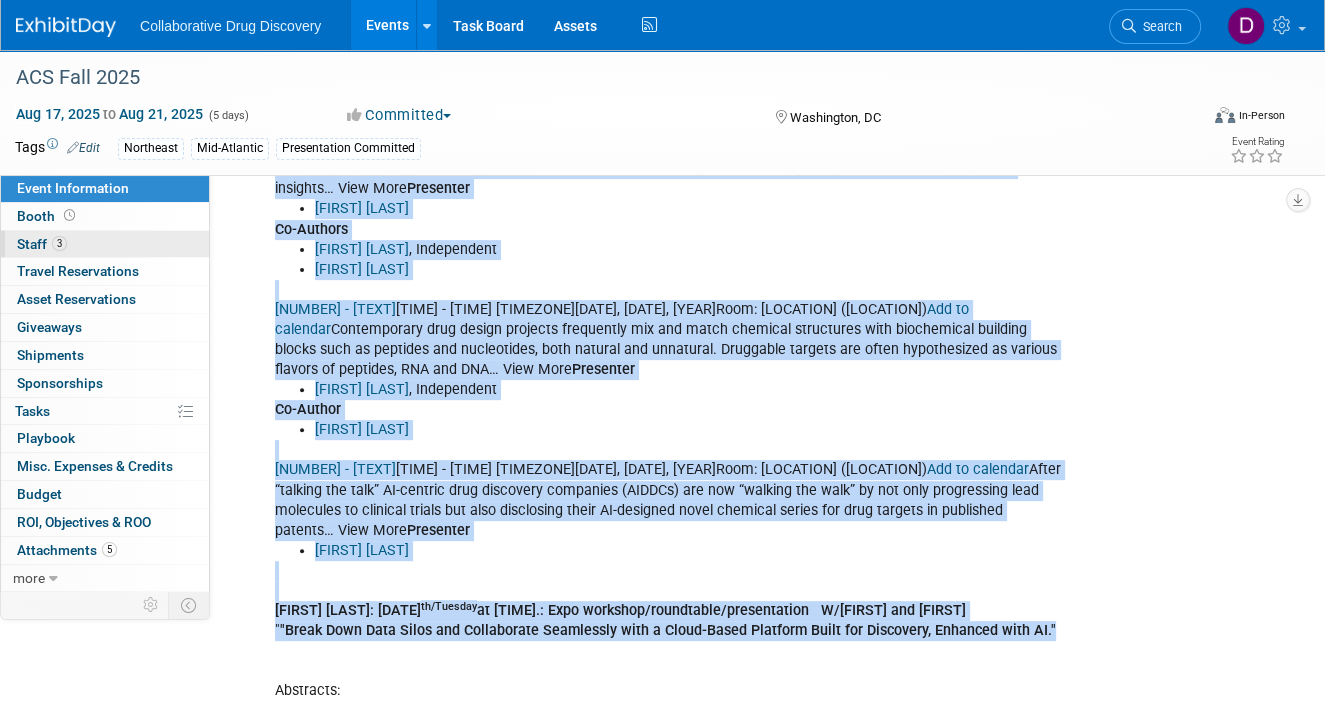 click on "3
Staff 3" at bounding box center [105, 244] 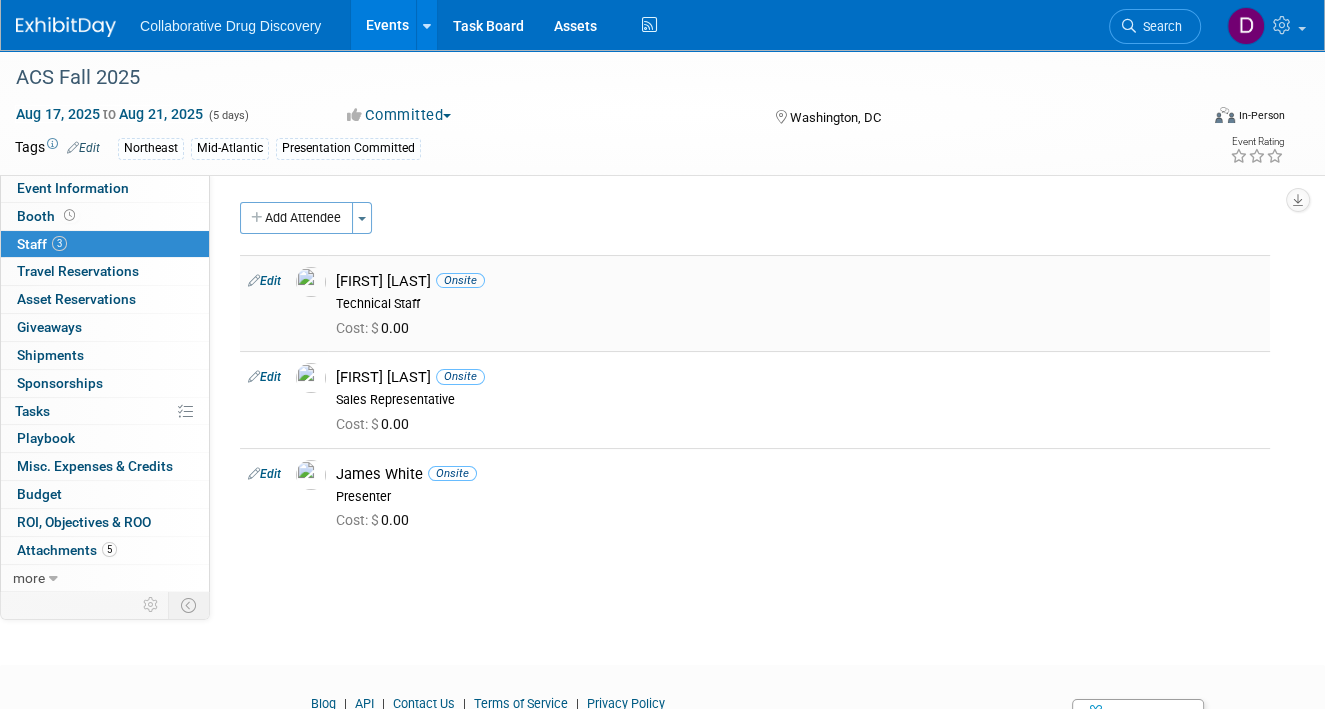 click on "Eric Putnam
Onsite" at bounding box center [799, 281] 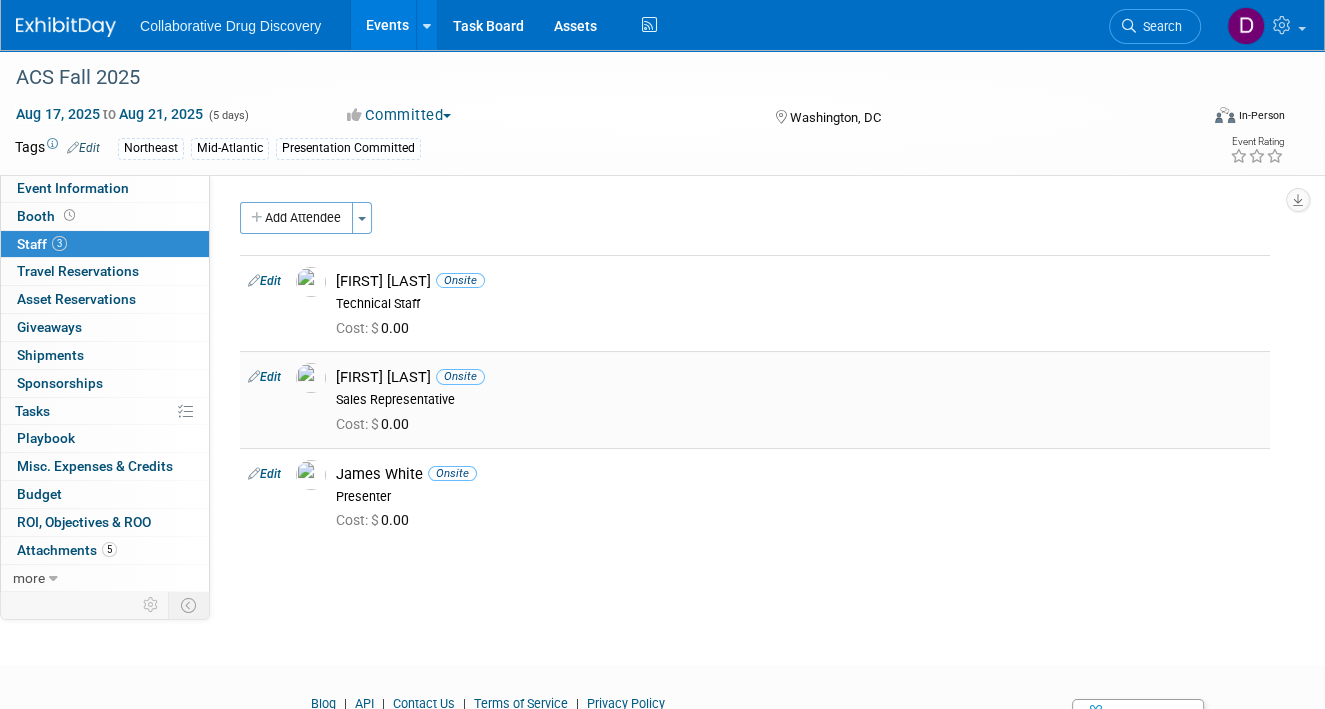 drag, startPoint x: 454, startPoint y: 377, endPoint x: 341, endPoint y: 369, distance: 113.28283 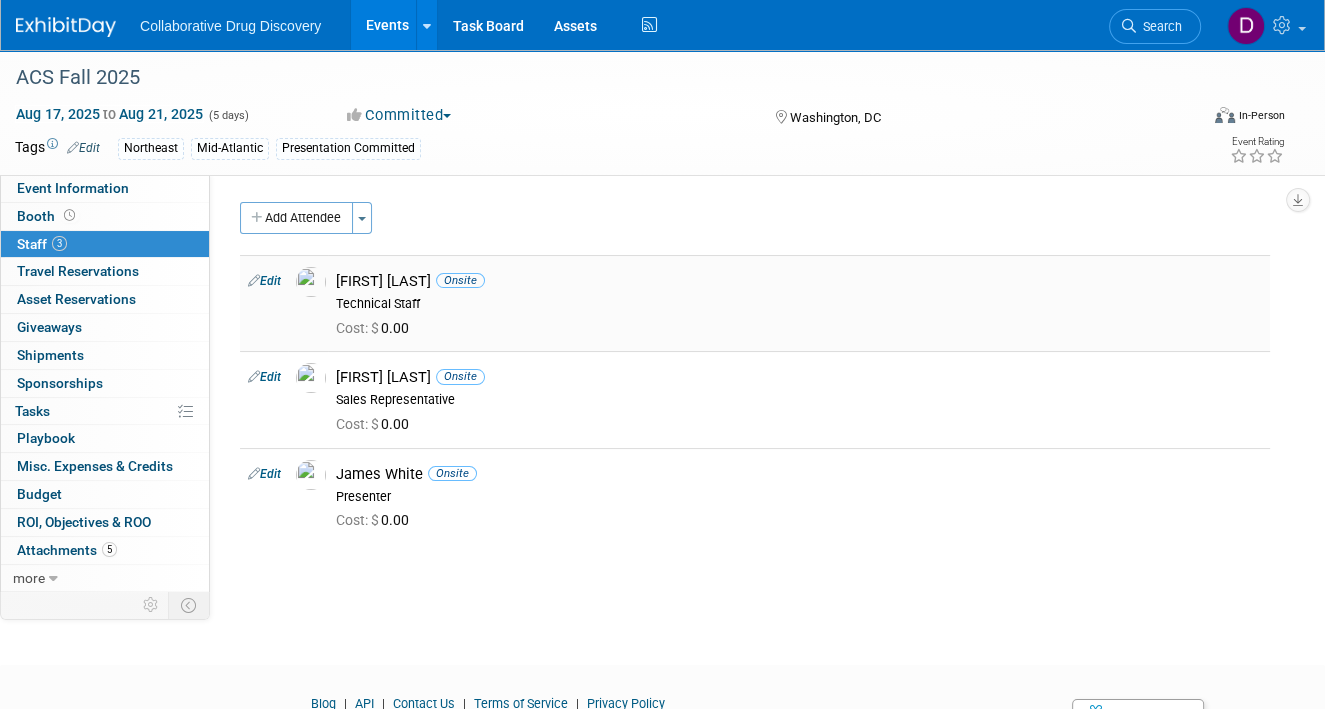 drag, startPoint x: 336, startPoint y: 279, endPoint x: 411, endPoint y: 282, distance: 75.059975 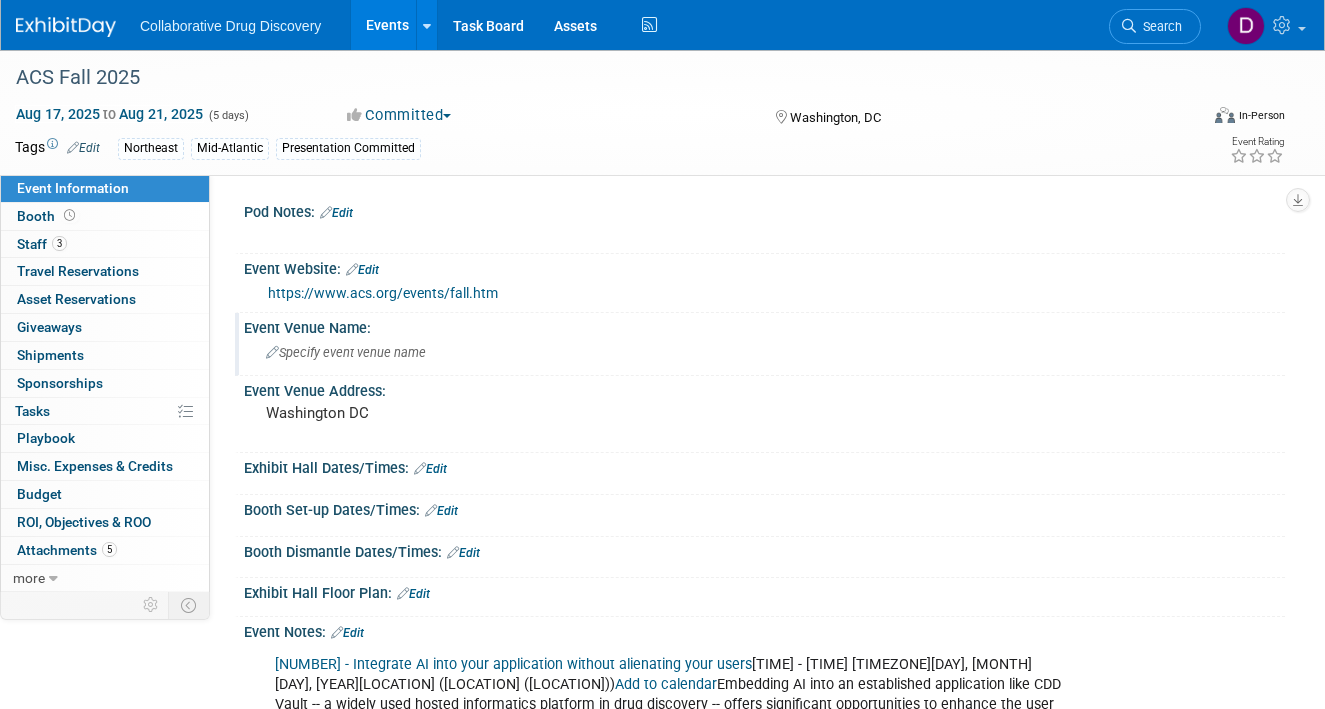 scroll, scrollTop: 0, scrollLeft: 0, axis: both 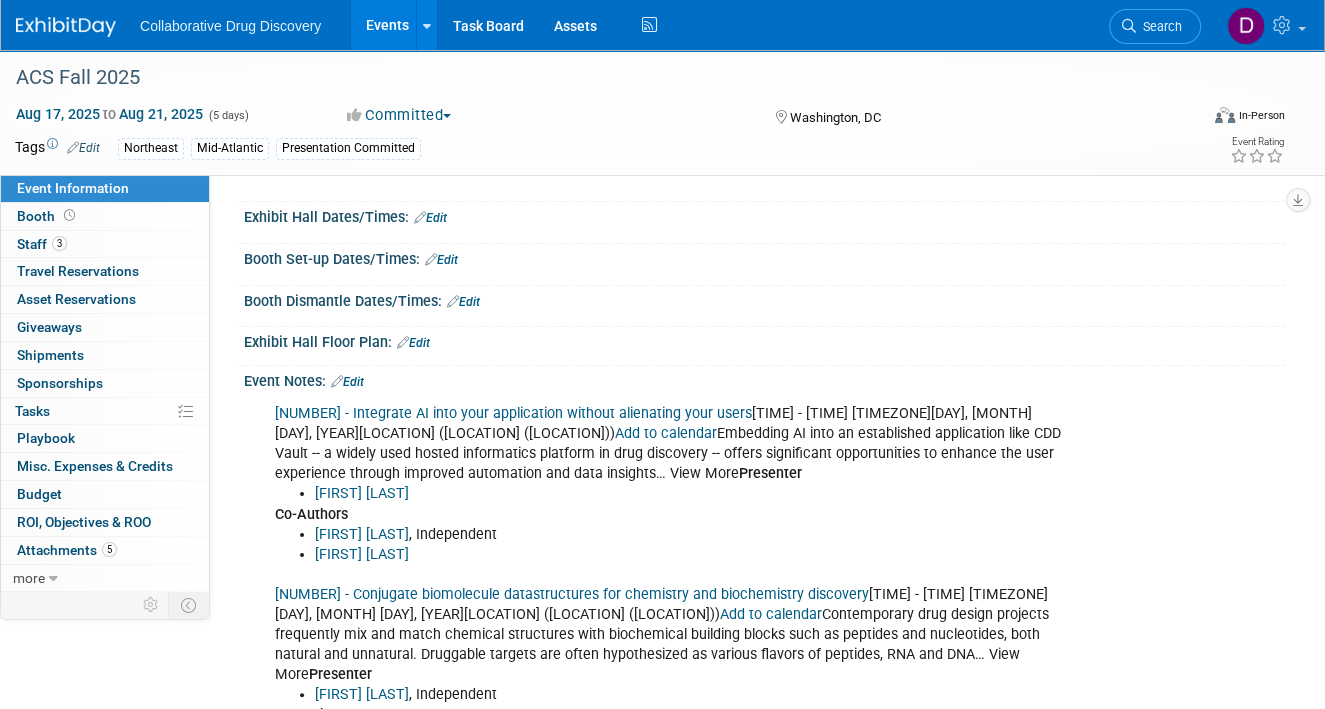 click on "4324684 - Integrate AI into your application without alienating your users" at bounding box center [513, 413] 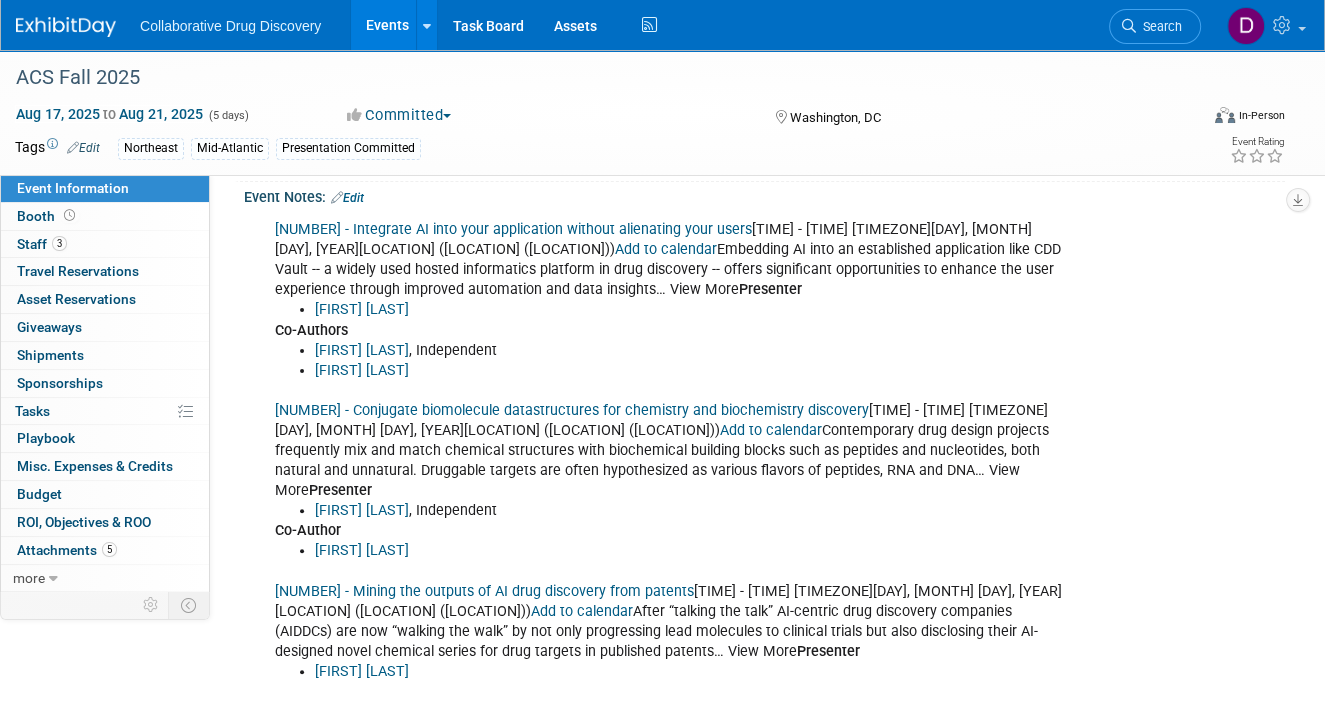 scroll, scrollTop: 517, scrollLeft: 0, axis: vertical 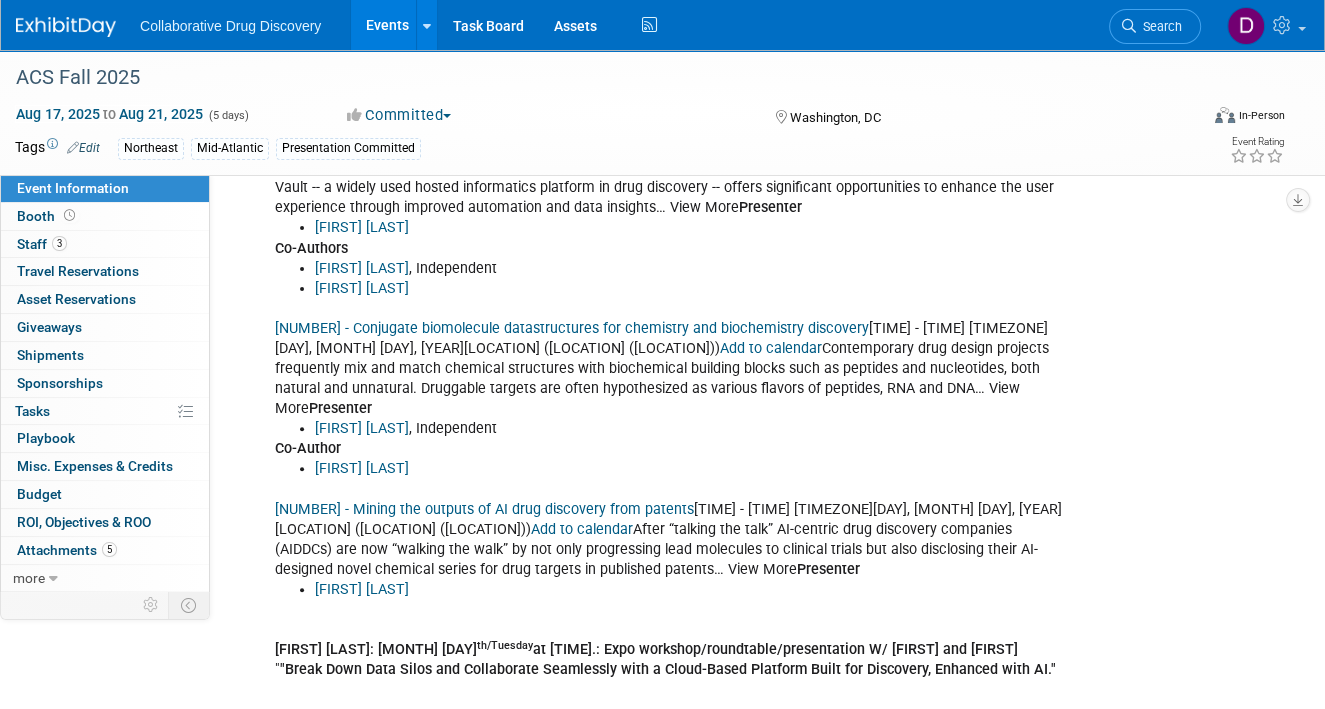 click on "4322457 - Mining the outputs of AI drug discovery from patents" at bounding box center (484, 509) 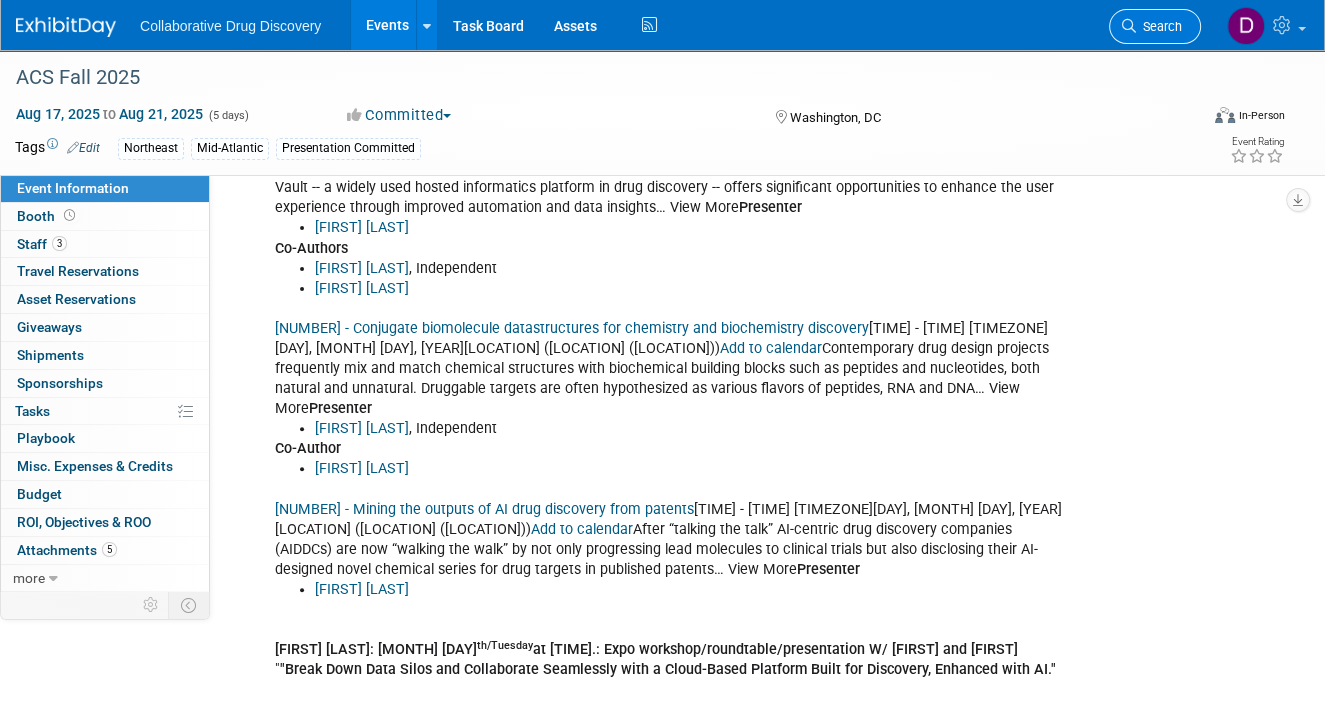 click on "Search" at bounding box center (1159, 26) 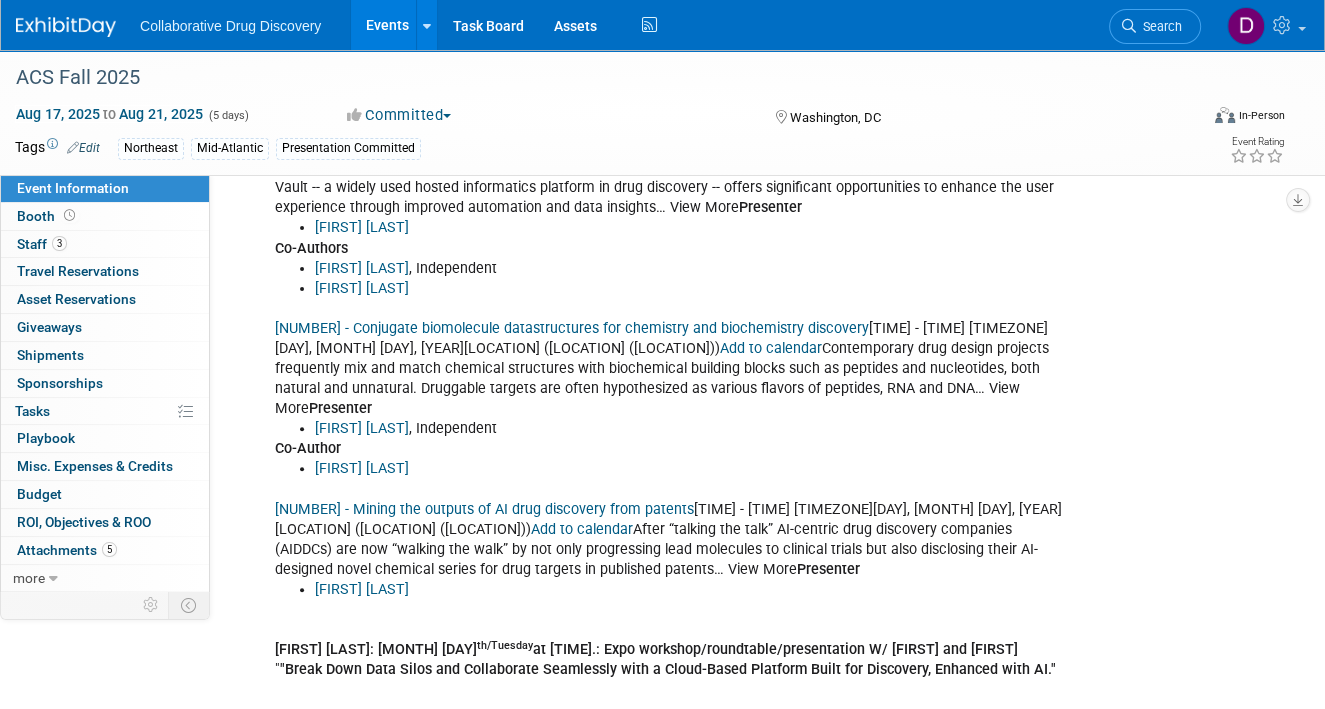 scroll, scrollTop: 0, scrollLeft: 0, axis: both 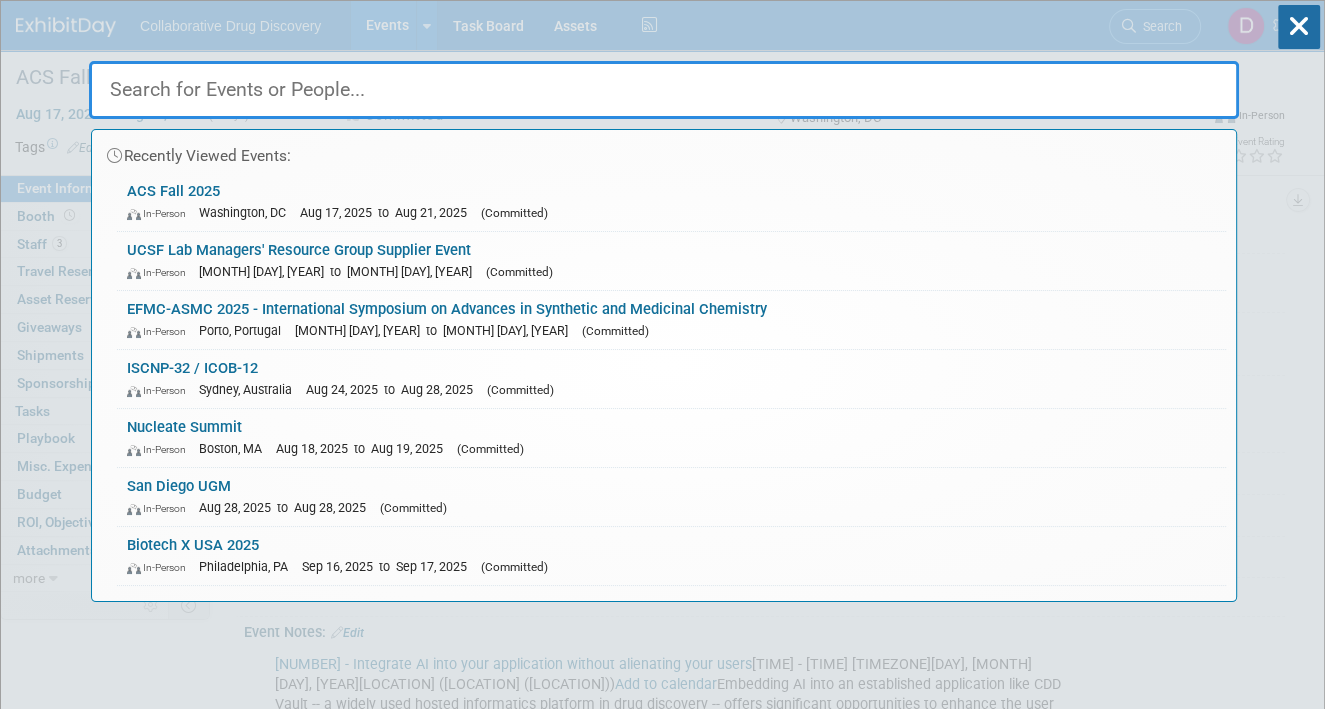 click at bounding box center [664, 90] 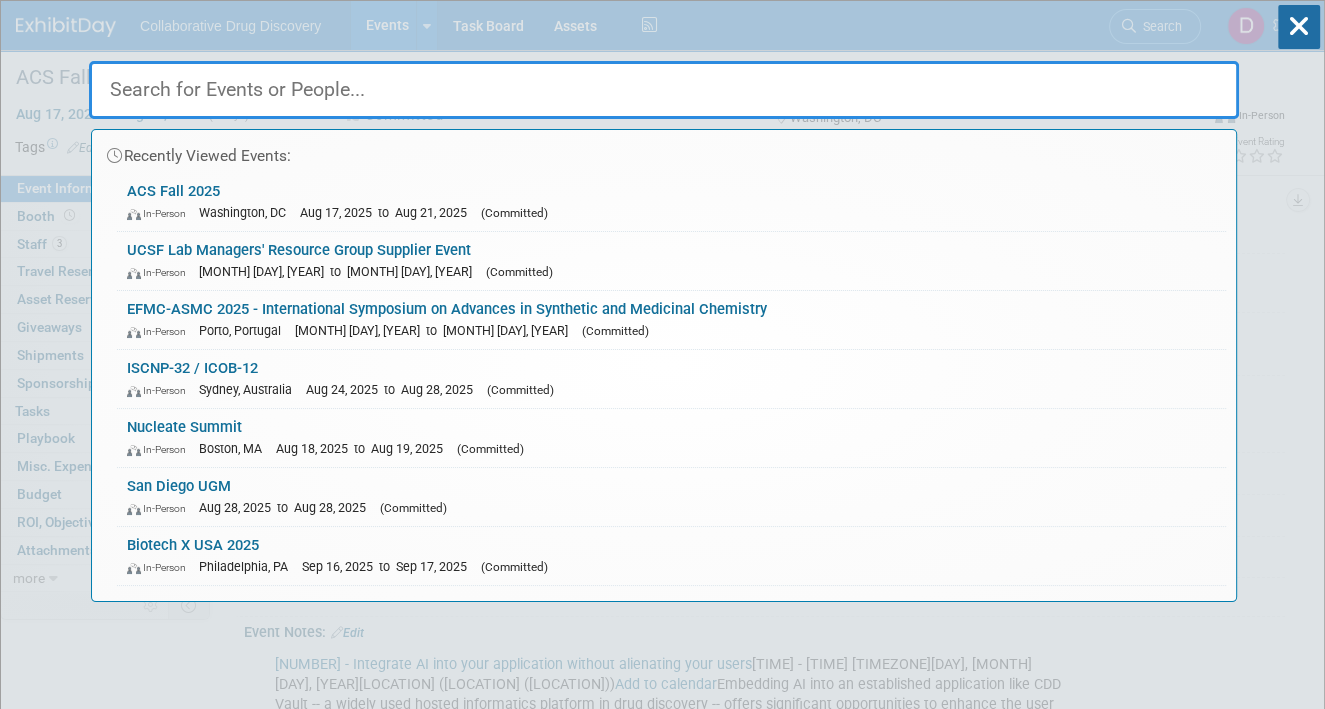 paste on "ISCNP-32 / ICOB-12" 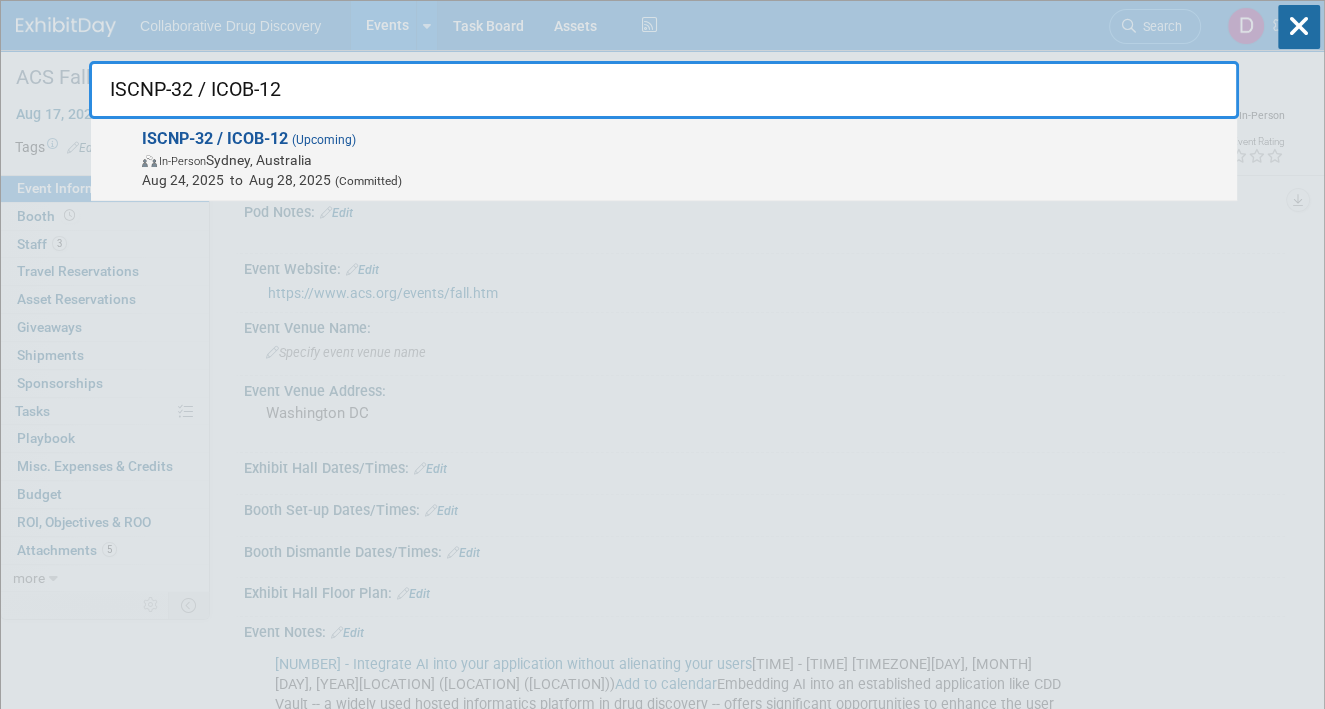 type on "ISCNP-32 / ICOB-12" 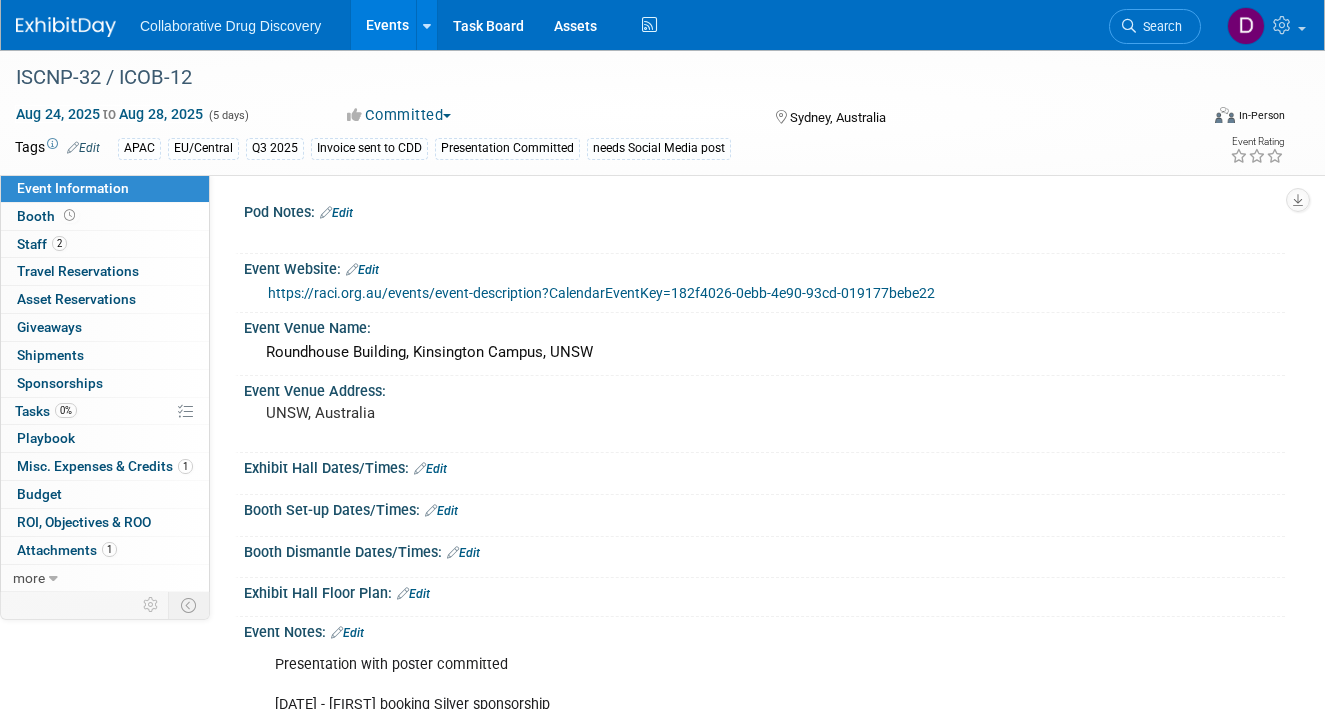 scroll, scrollTop: 0, scrollLeft: 0, axis: both 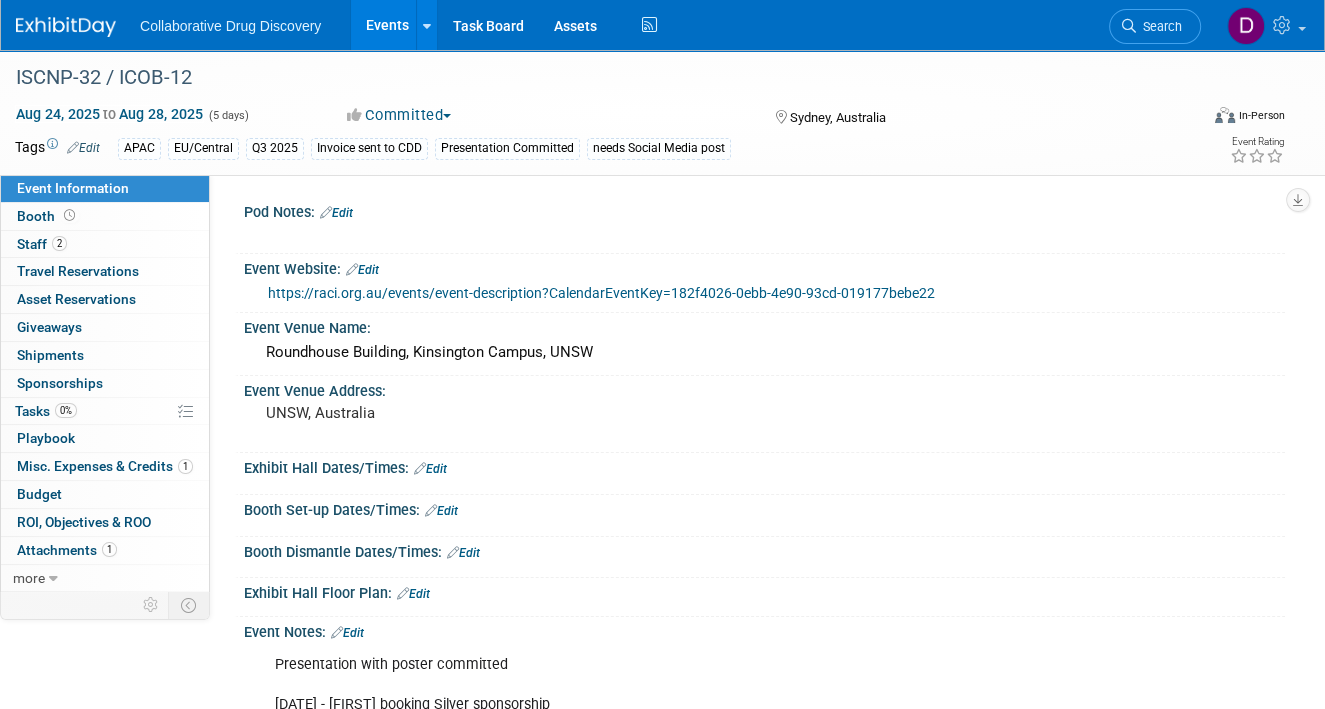 click on "https://raci.org.au/events/event-description?CalendarEventKey=182f4026-0ebb-4e90-93cd-019177bebe22" at bounding box center (601, 293) 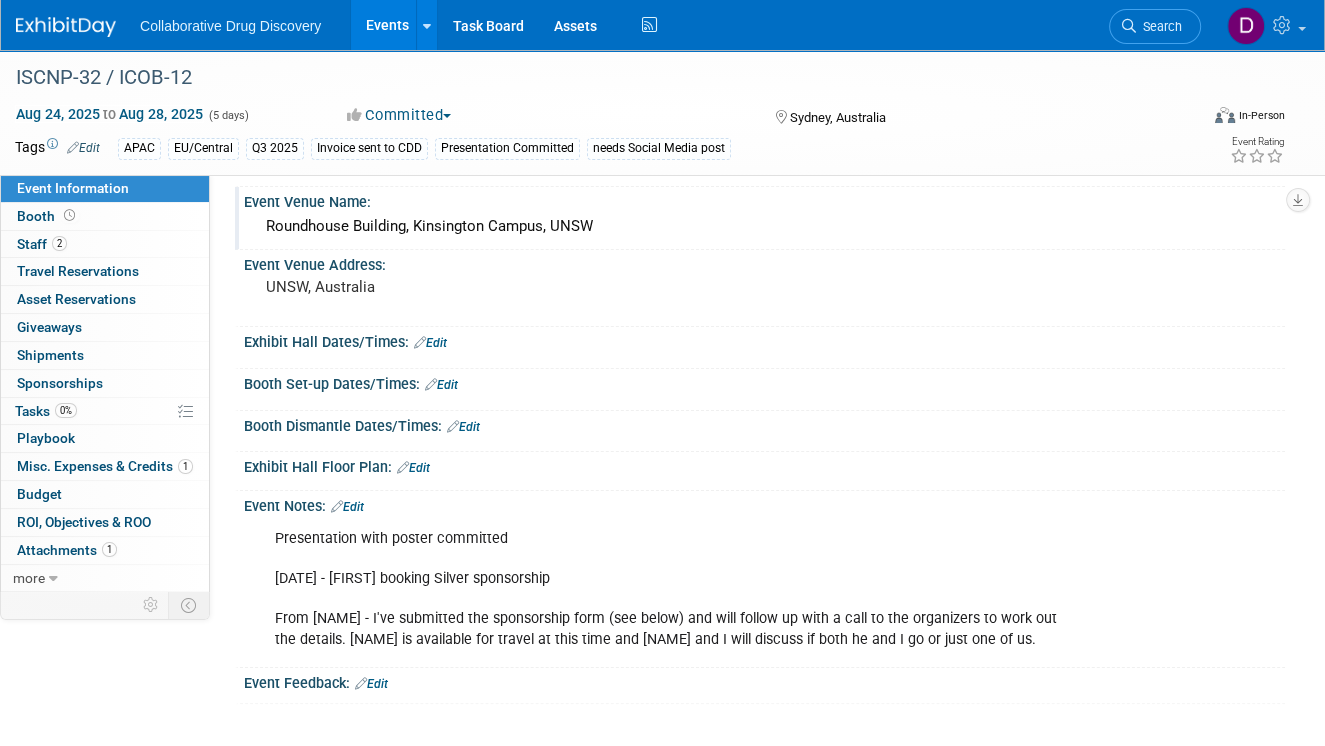 scroll, scrollTop: 116, scrollLeft: 0, axis: vertical 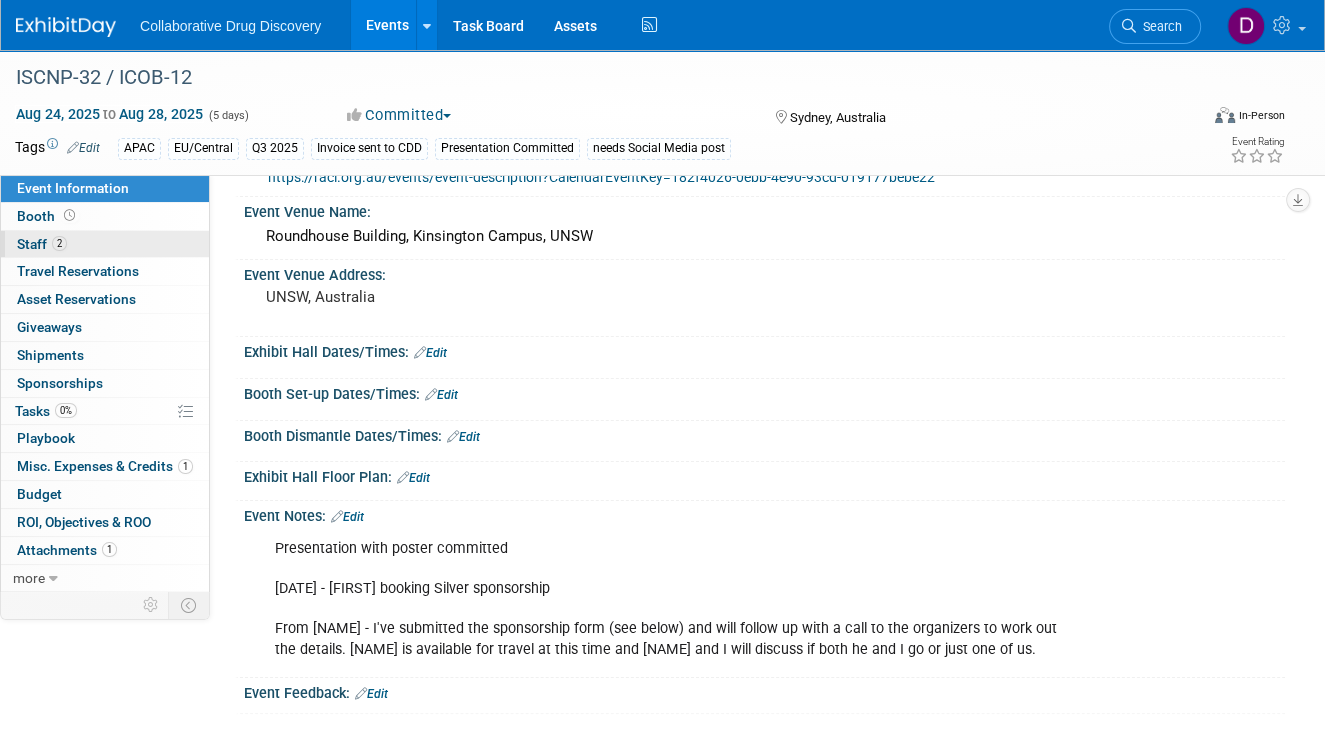 click on "2
Staff 2" at bounding box center [105, 244] 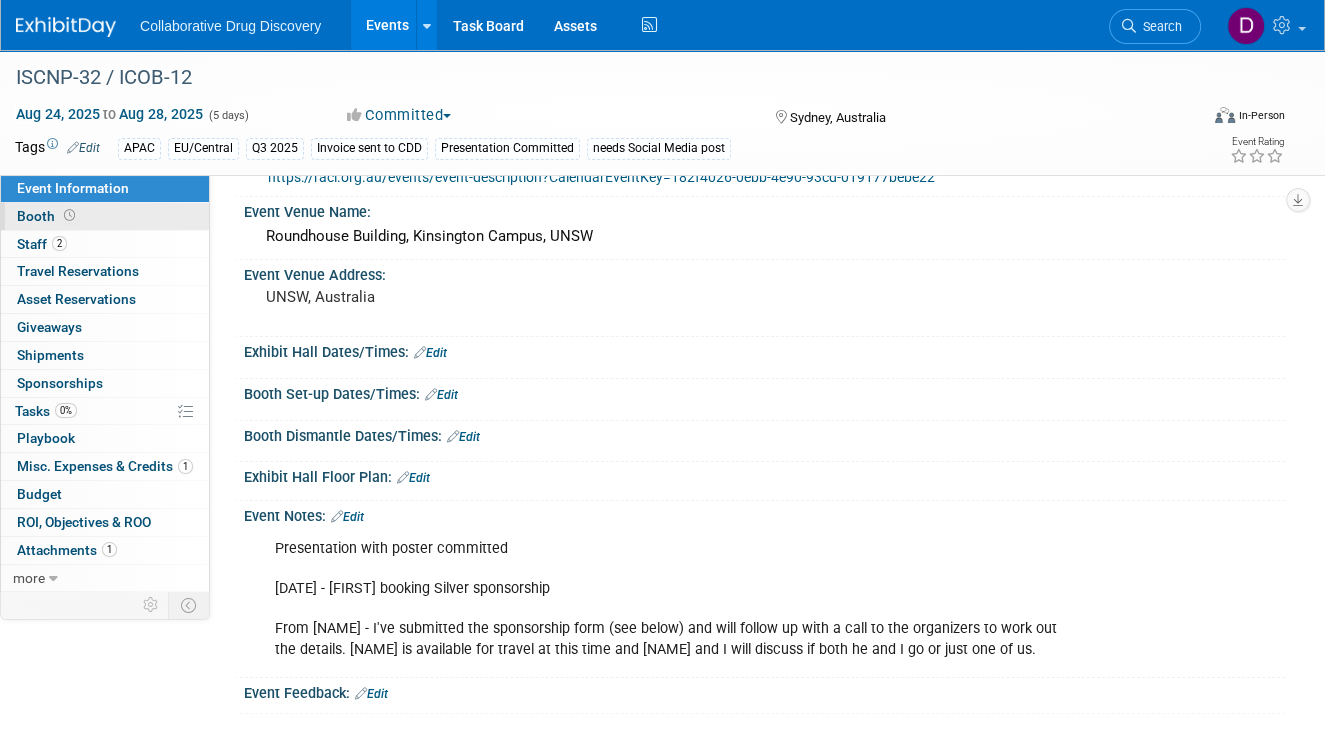 scroll, scrollTop: 0, scrollLeft: 0, axis: both 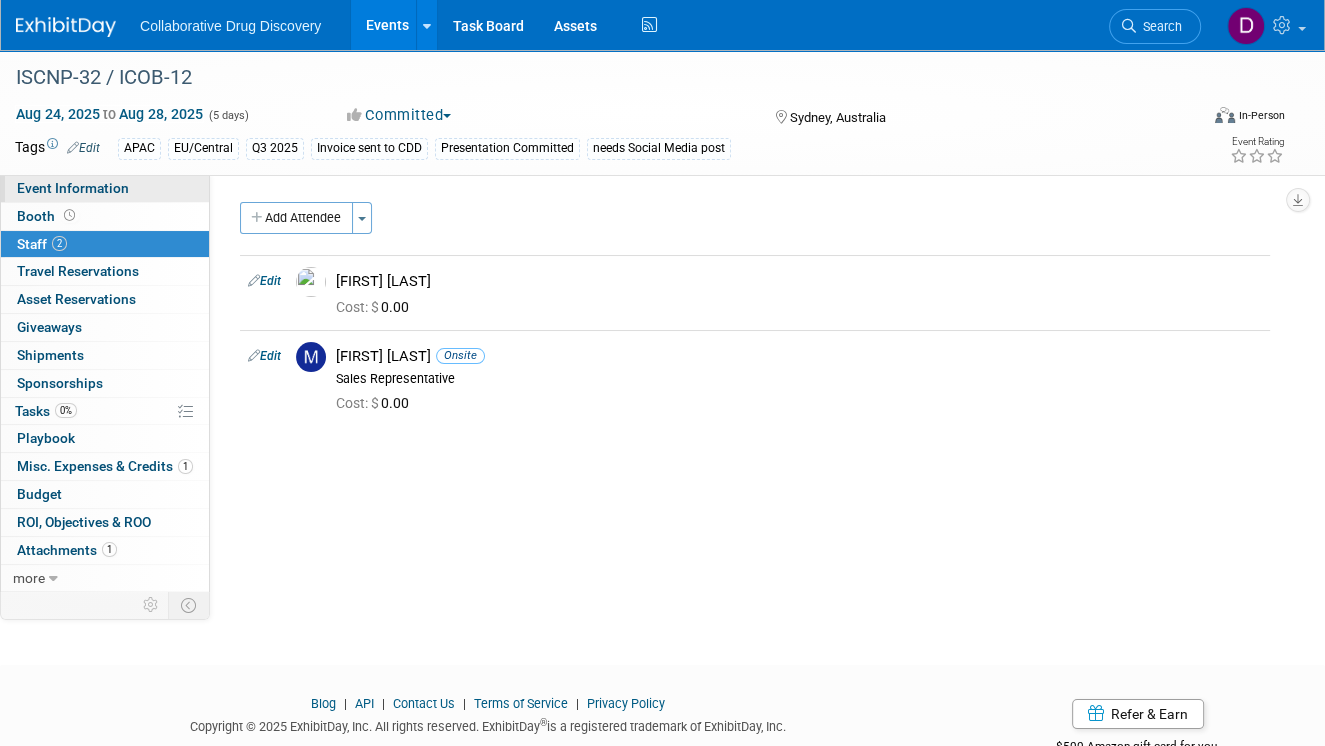 click on "Event Information" at bounding box center (73, 188) 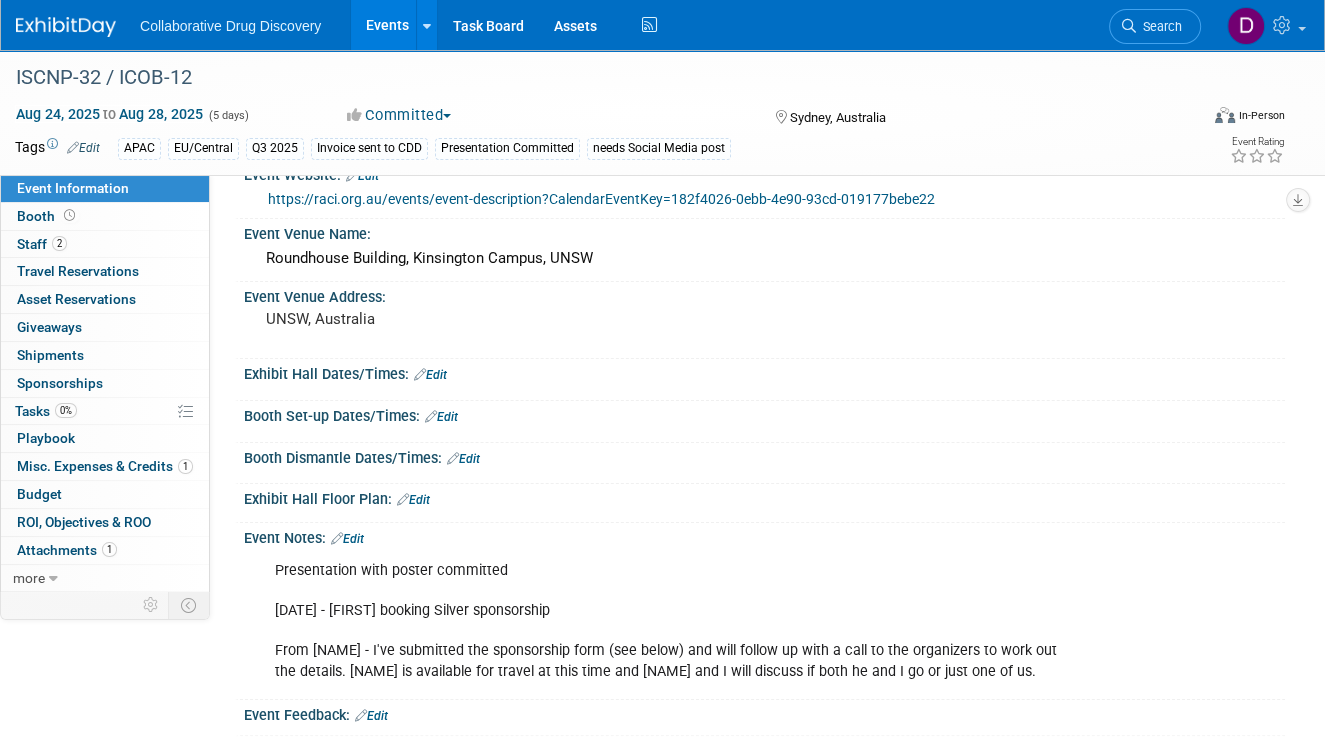 scroll, scrollTop: 151, scrollLeft: 0, axis: vertical 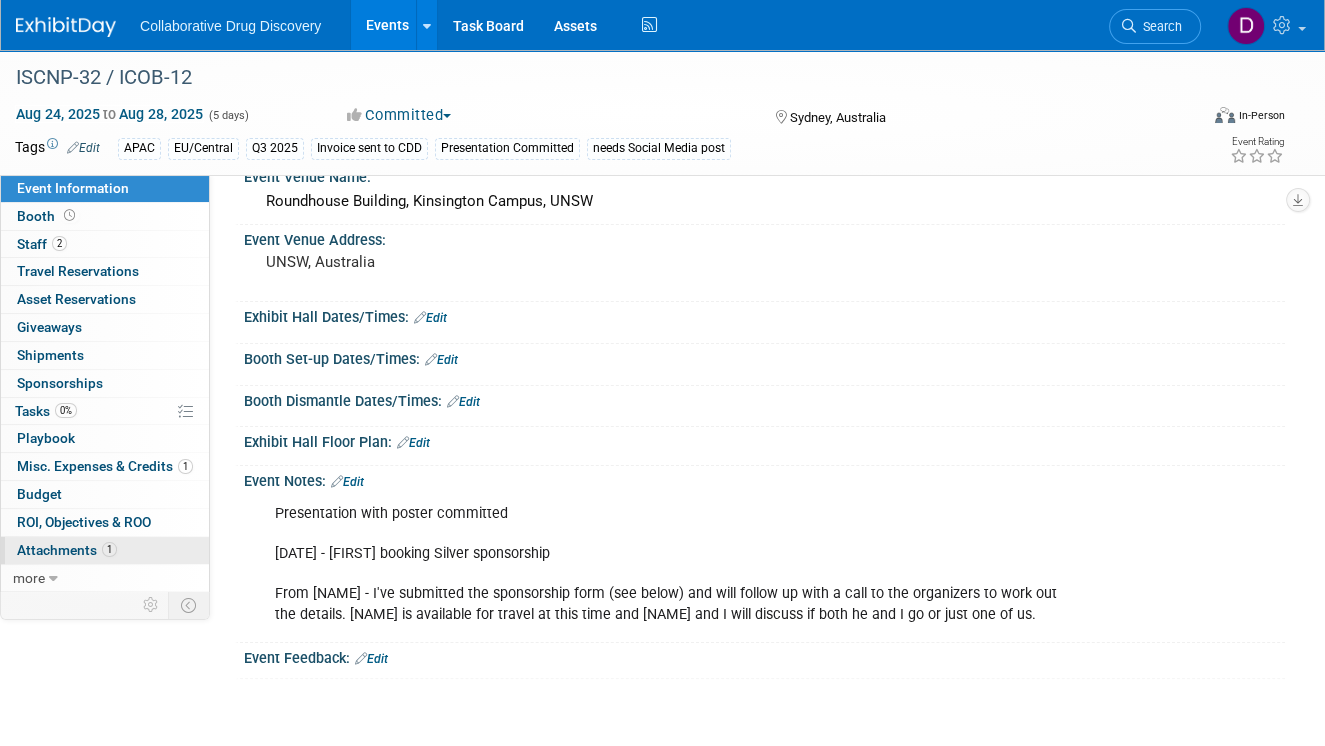 click on "Attachments 1" at bounding box center [67, 550] 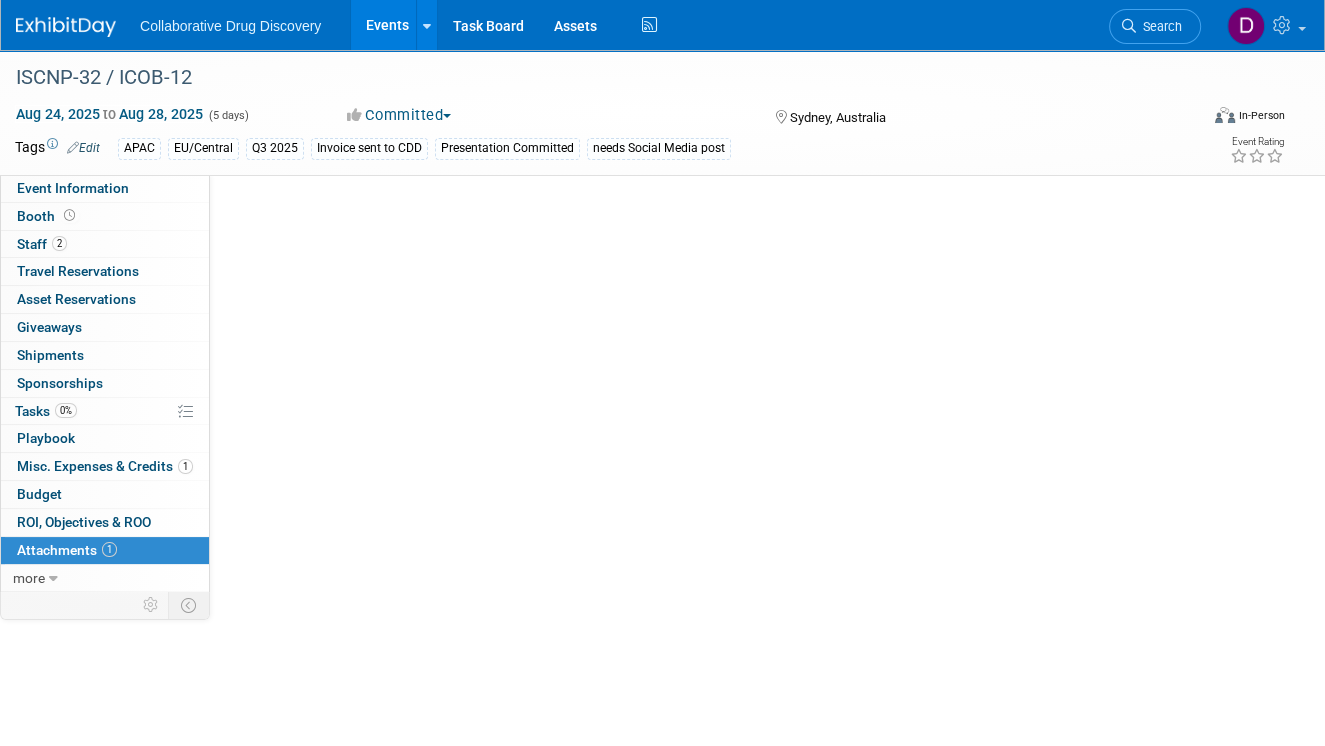 scroll, scrollTop: 0, scrollLeft: 0, axis: both 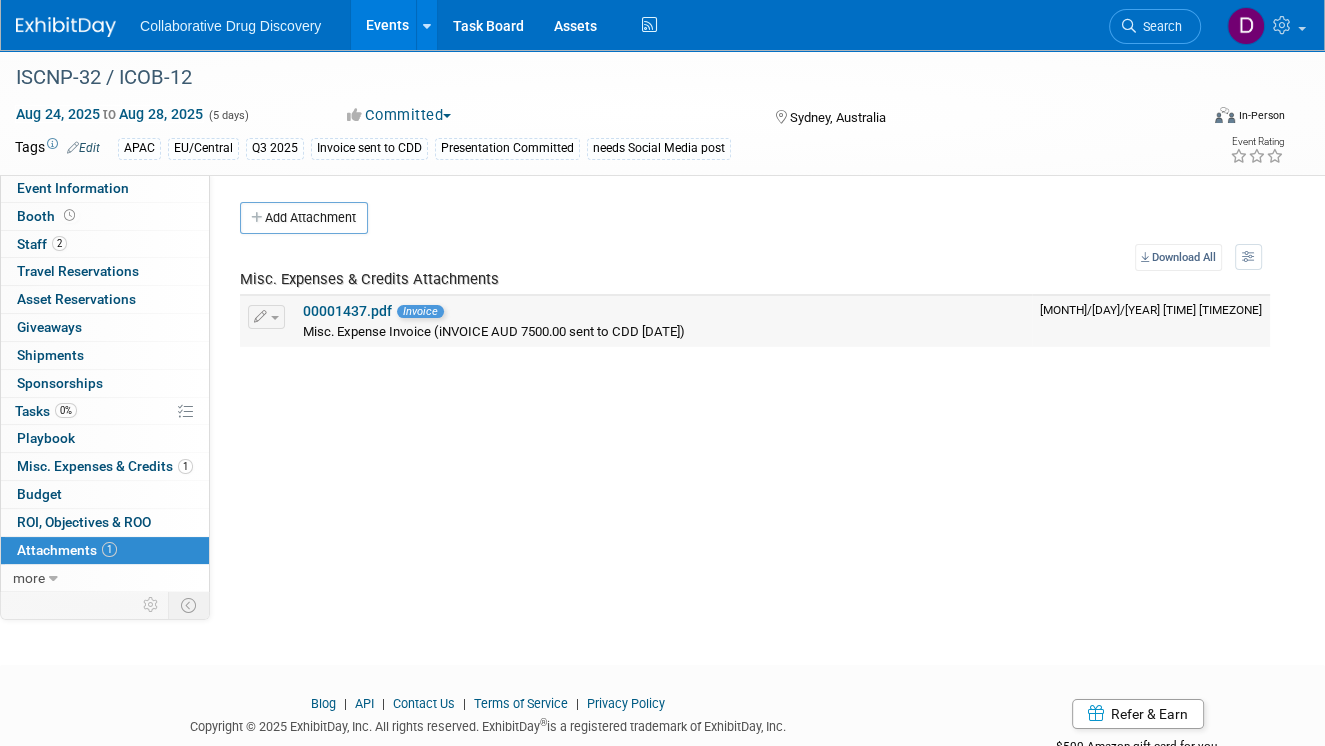 click on "00001437.pdf
Invoice
Misc. Expense Invoice (iNVOICE AUD 7500.00 sent to CDD 09JUN2025)" at bounding box center (663, 321) 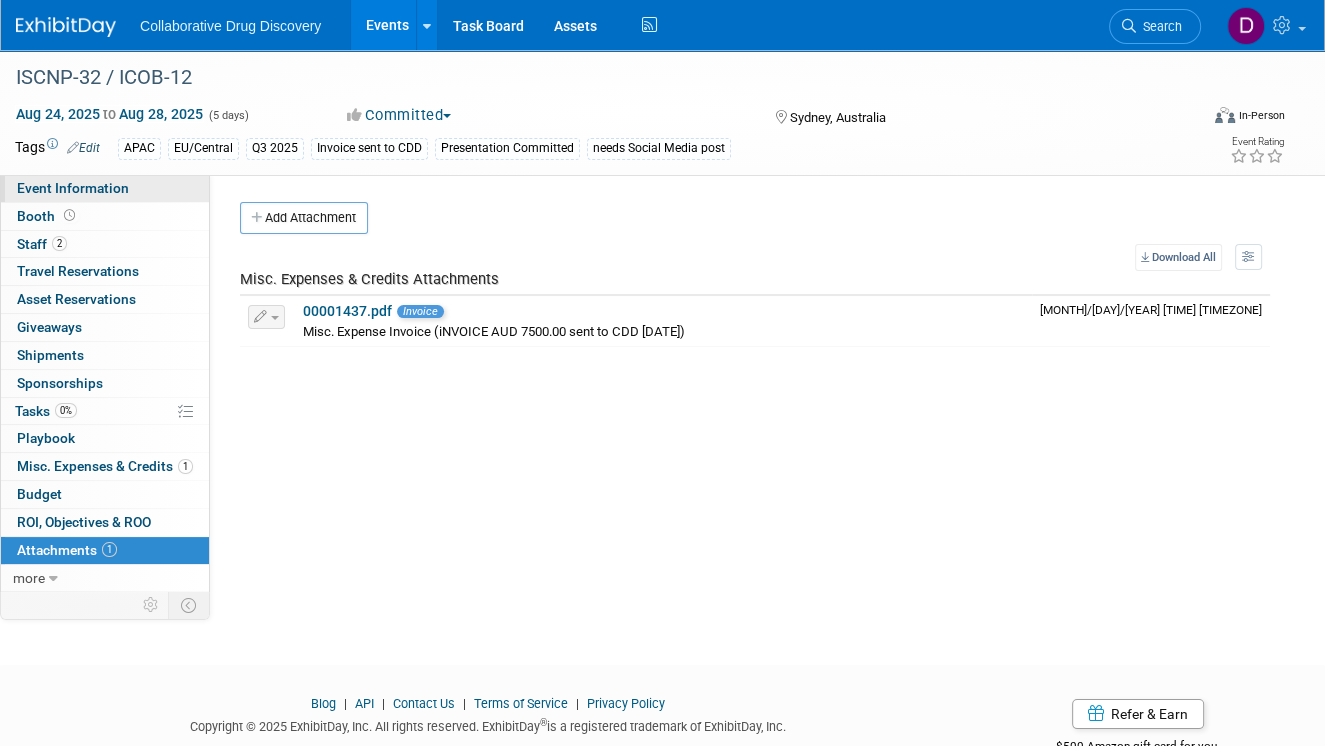 click on "Event Information" at bounding box center (73, 188) 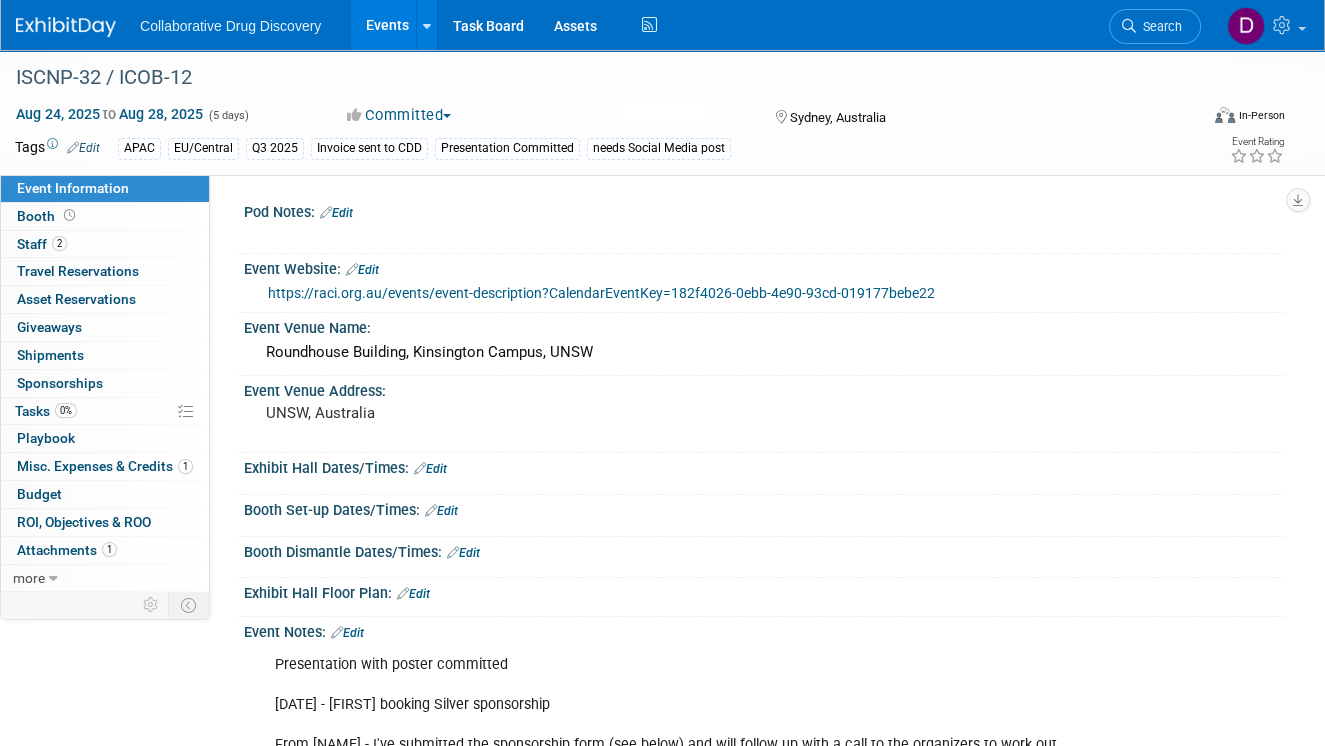 click on "https://raci.org.au/events/event-description?CalendarEventKey=182f4026-0ebb-4e90-93cd-019177bebe22" at bounding box center (601, 293) 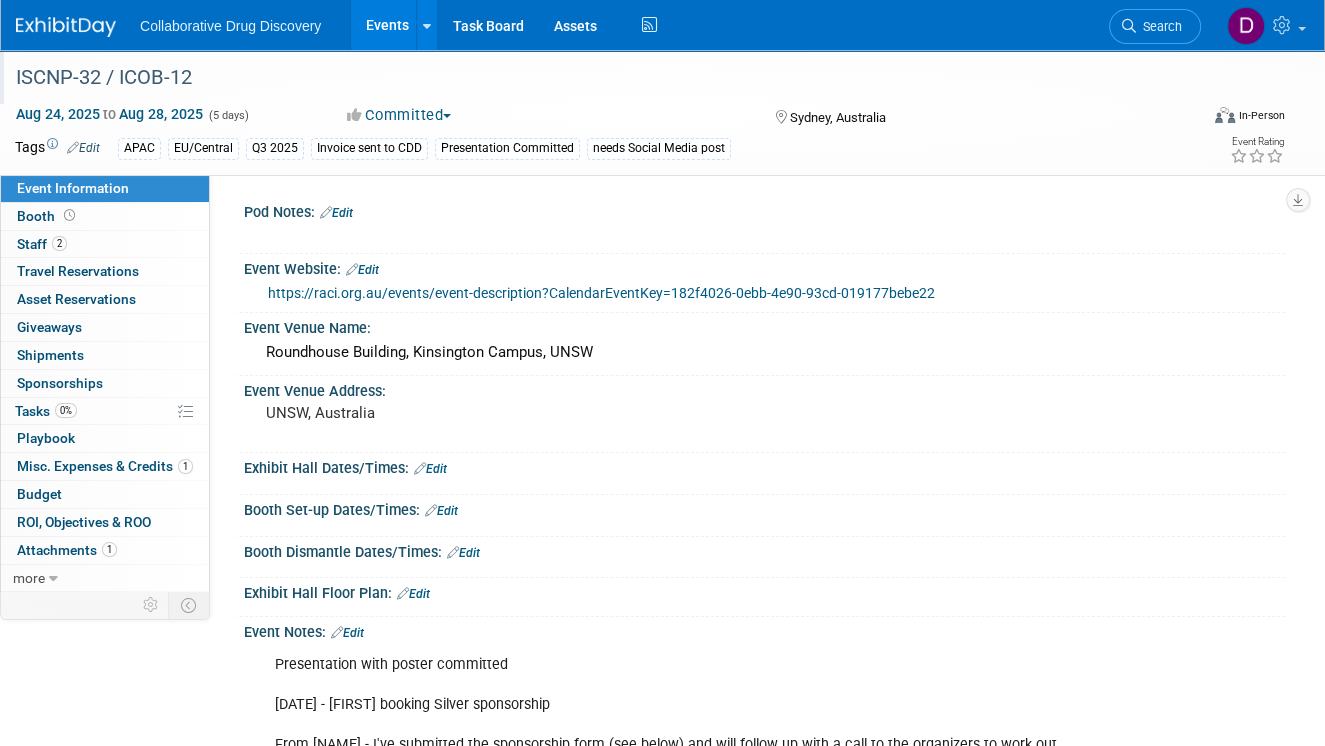 click on "ISCNP-32 / ICOB-12" at bounding box center [593, 78] 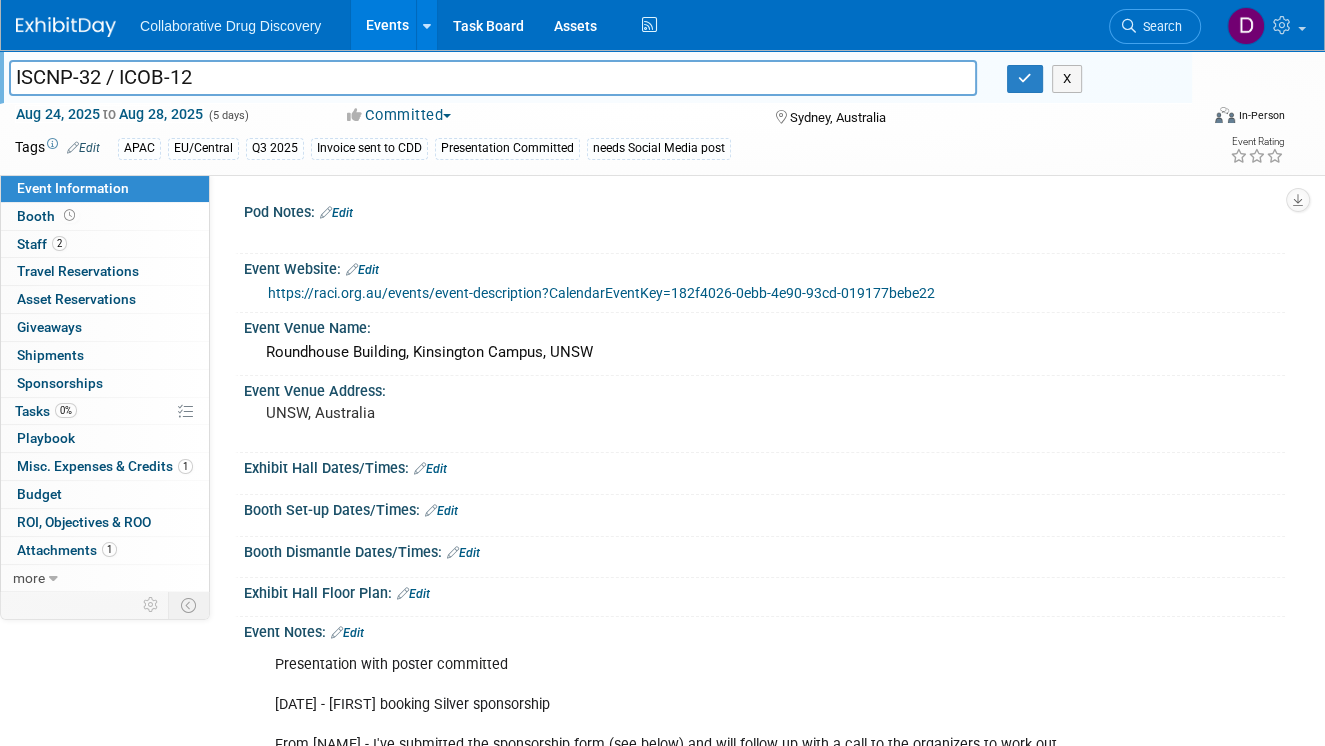 click on "ISCNP-32 / ICOB-12" at bounding box center [493, 77] 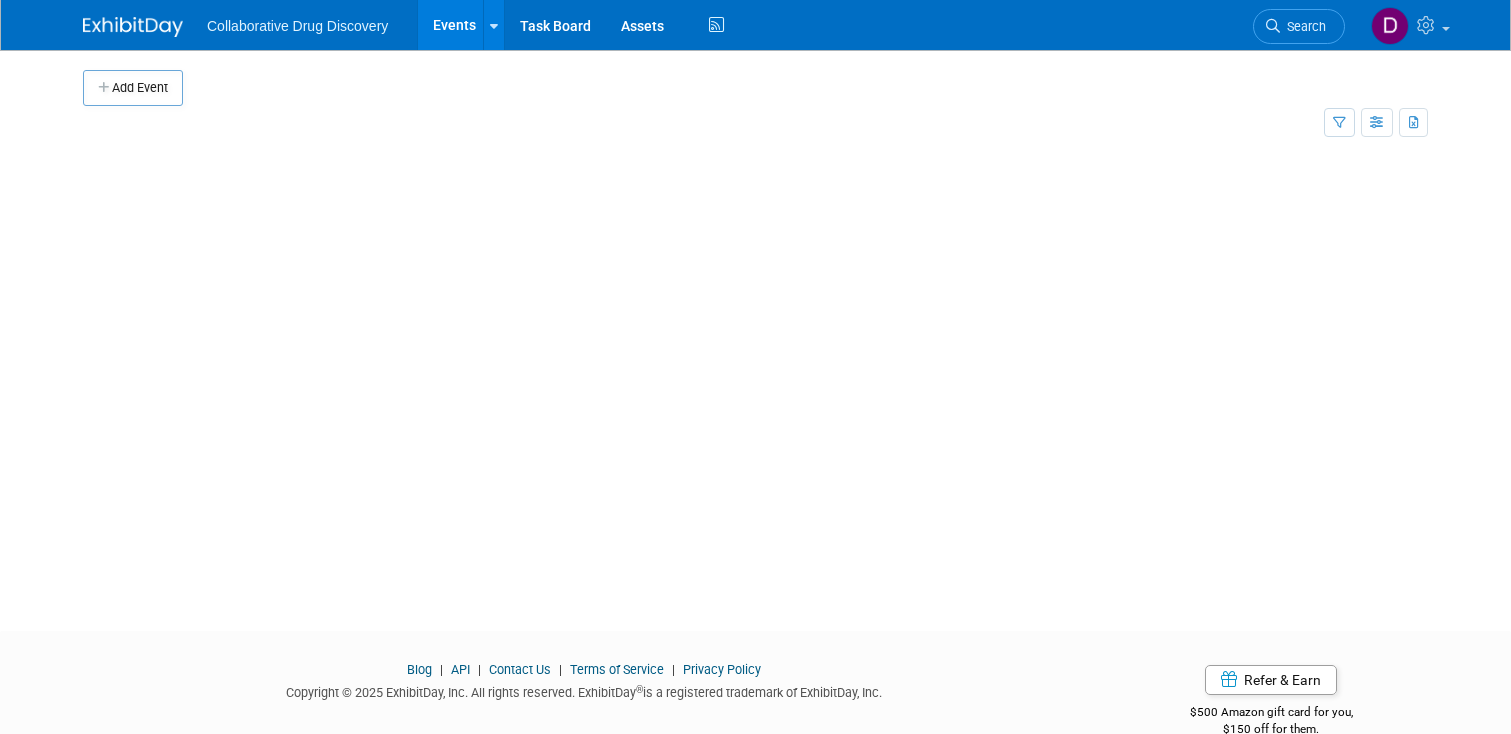 scroll, scrollTop: 0, scrollLeft: 0, axis: both 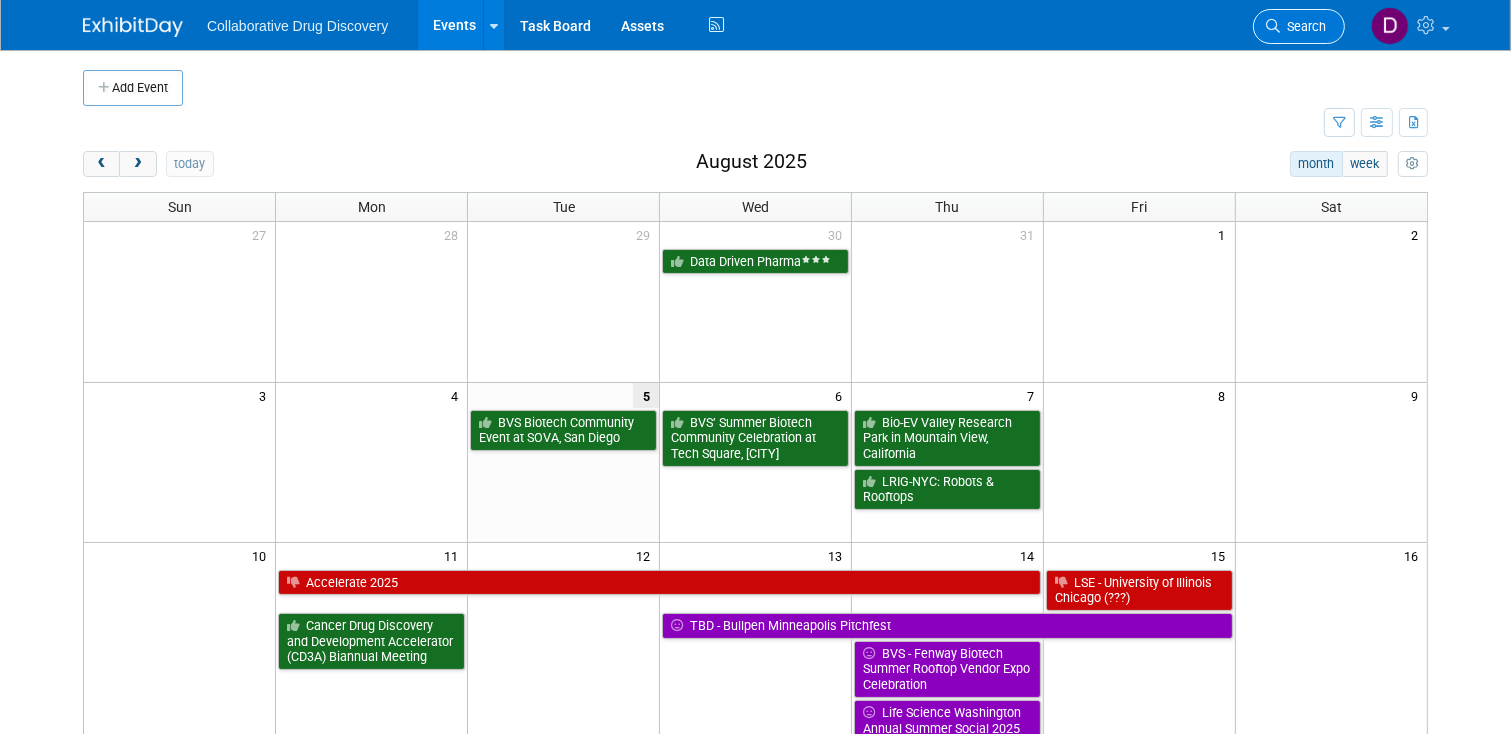 click on "Search" at bounding box center [1303, 26] 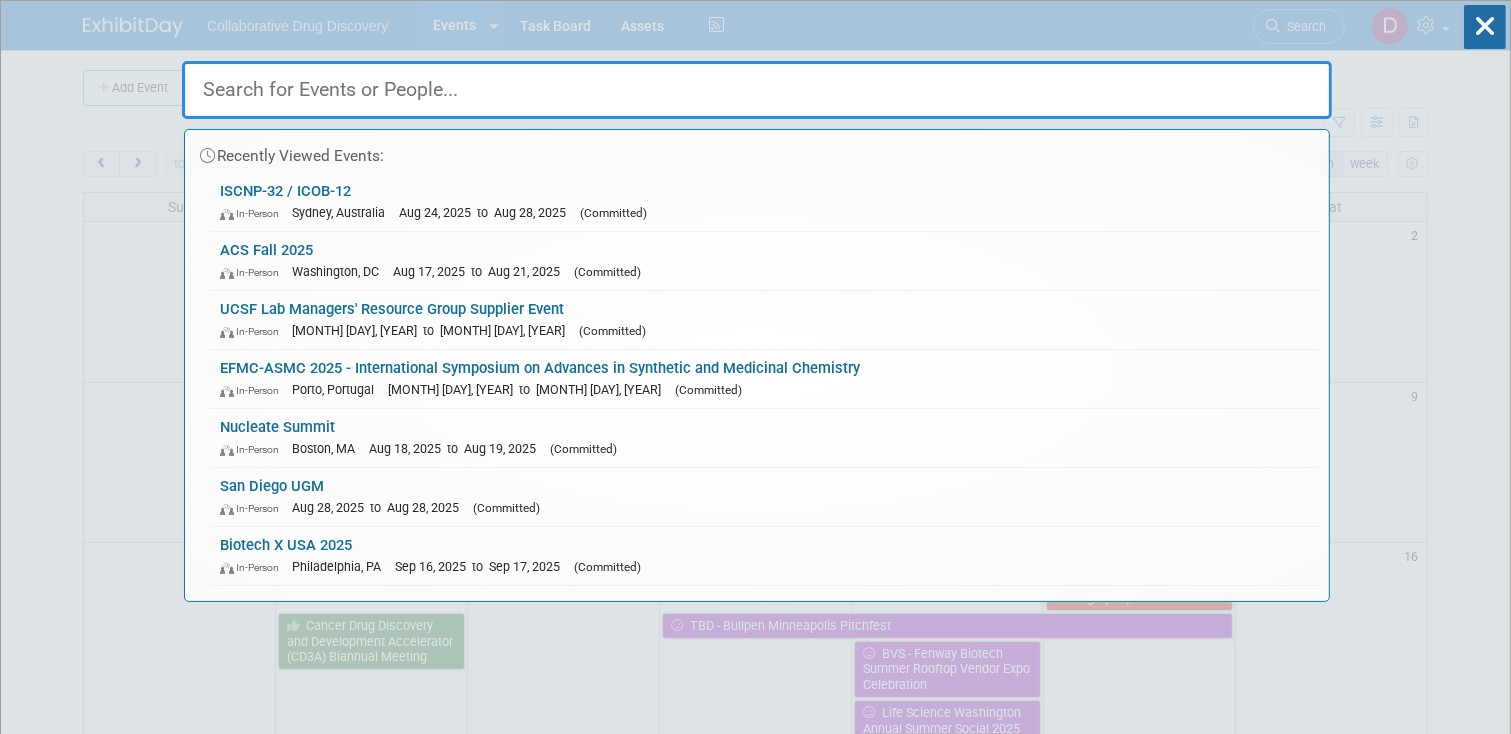 click at bounding box center (757, 90) 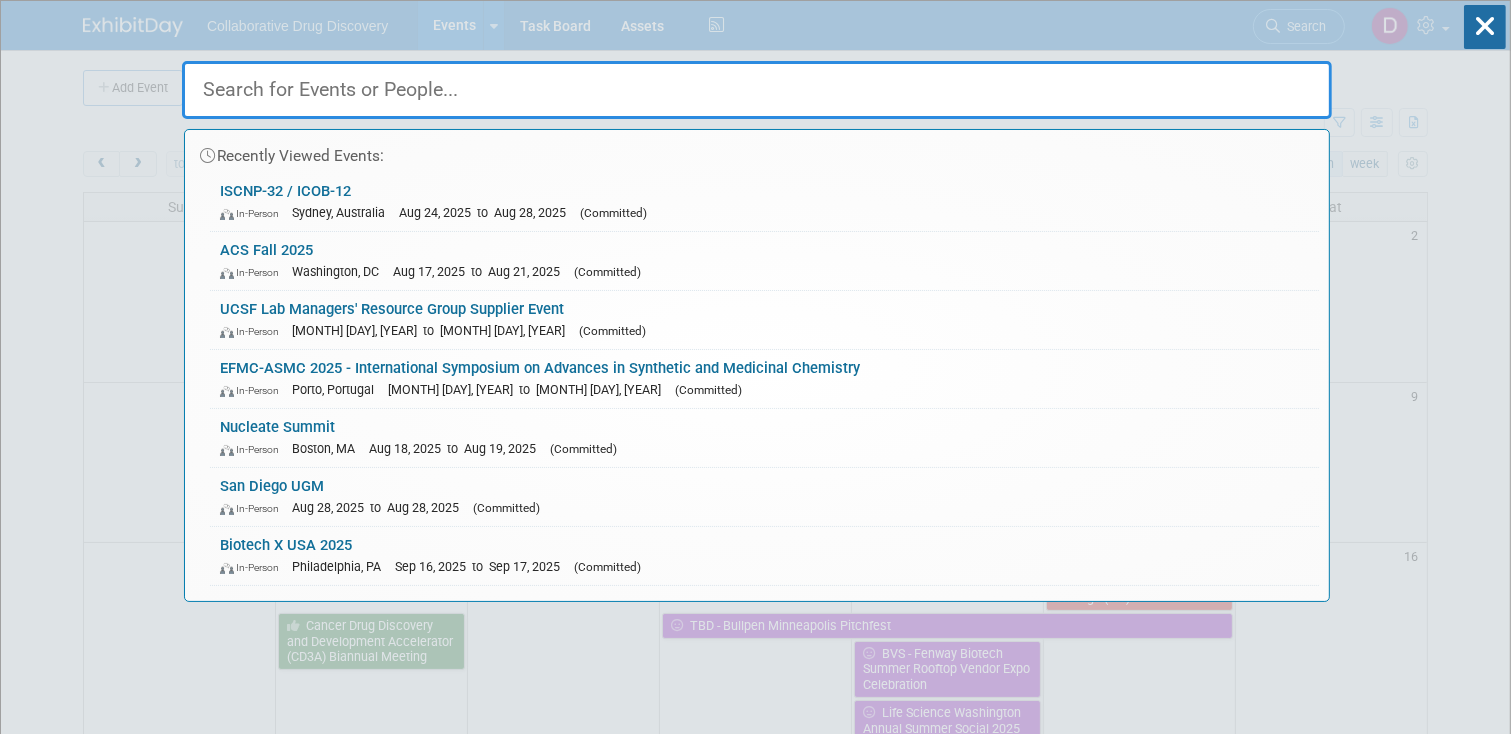 paste on "EFMC-ASMC 2025 - International Symposium on Advances in Synthetic and Medicinal Chemistry" 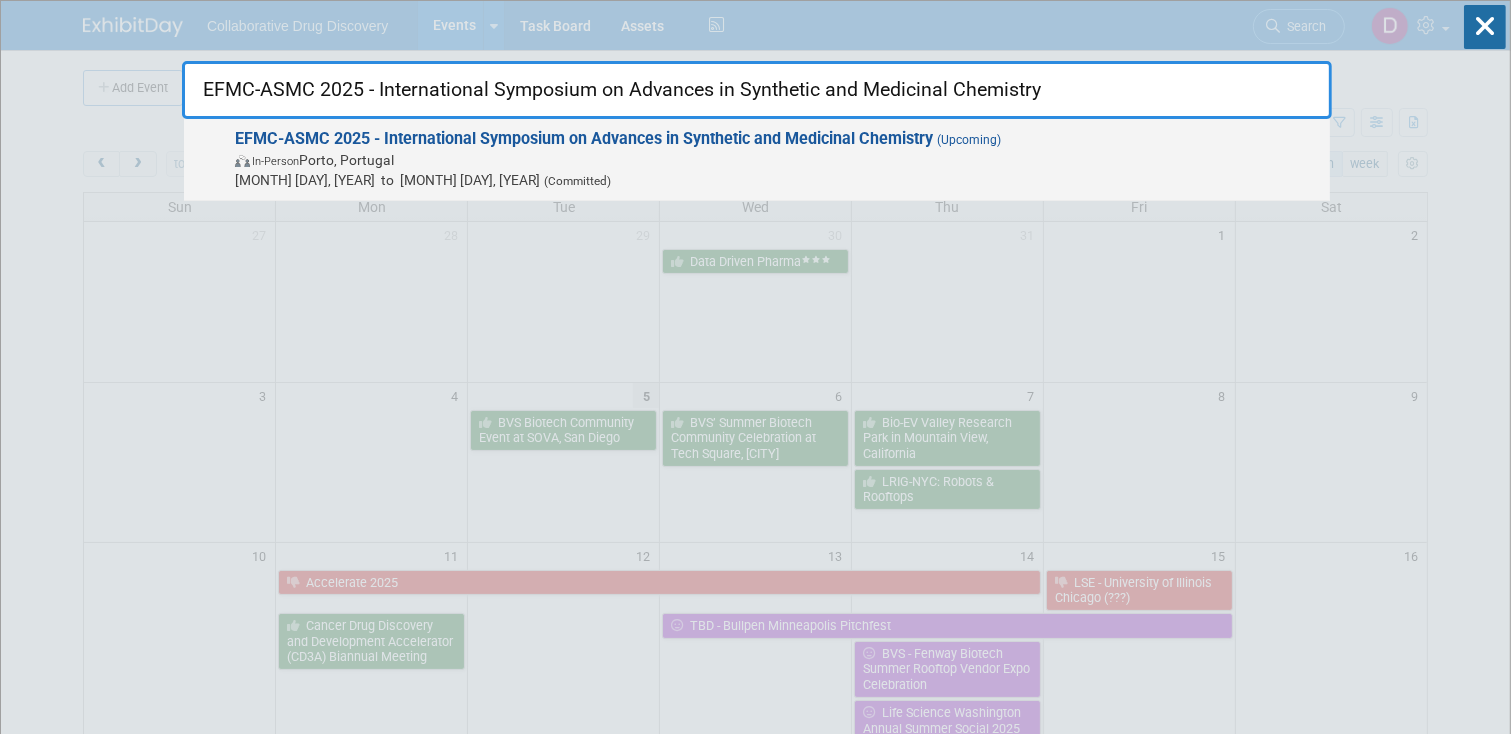 type on "EFMC-ASMC 2025 - International Symposium on Advances in Synthetic and Medicinal Chemistry" 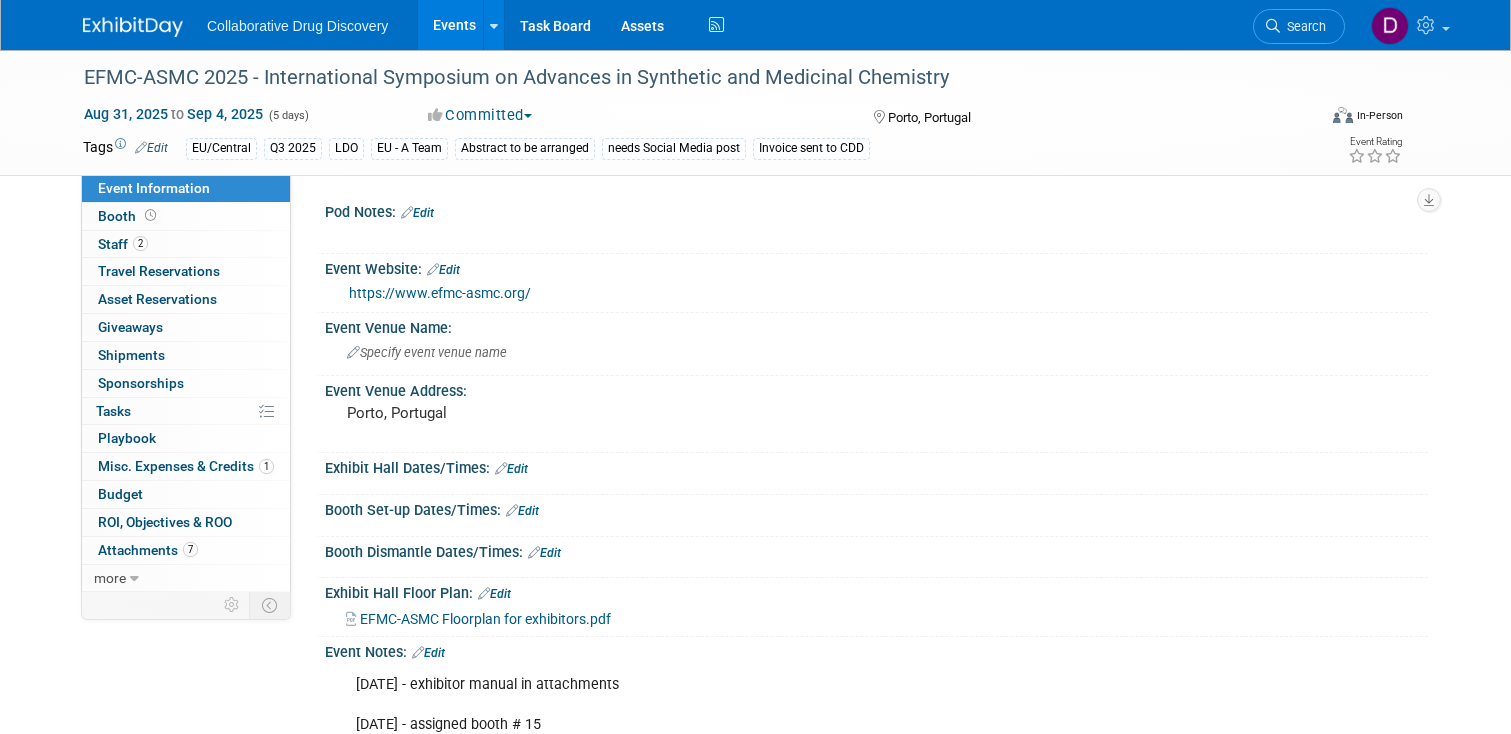 scroll, scrollTop: 0, scrollLeft: 0, axis: both 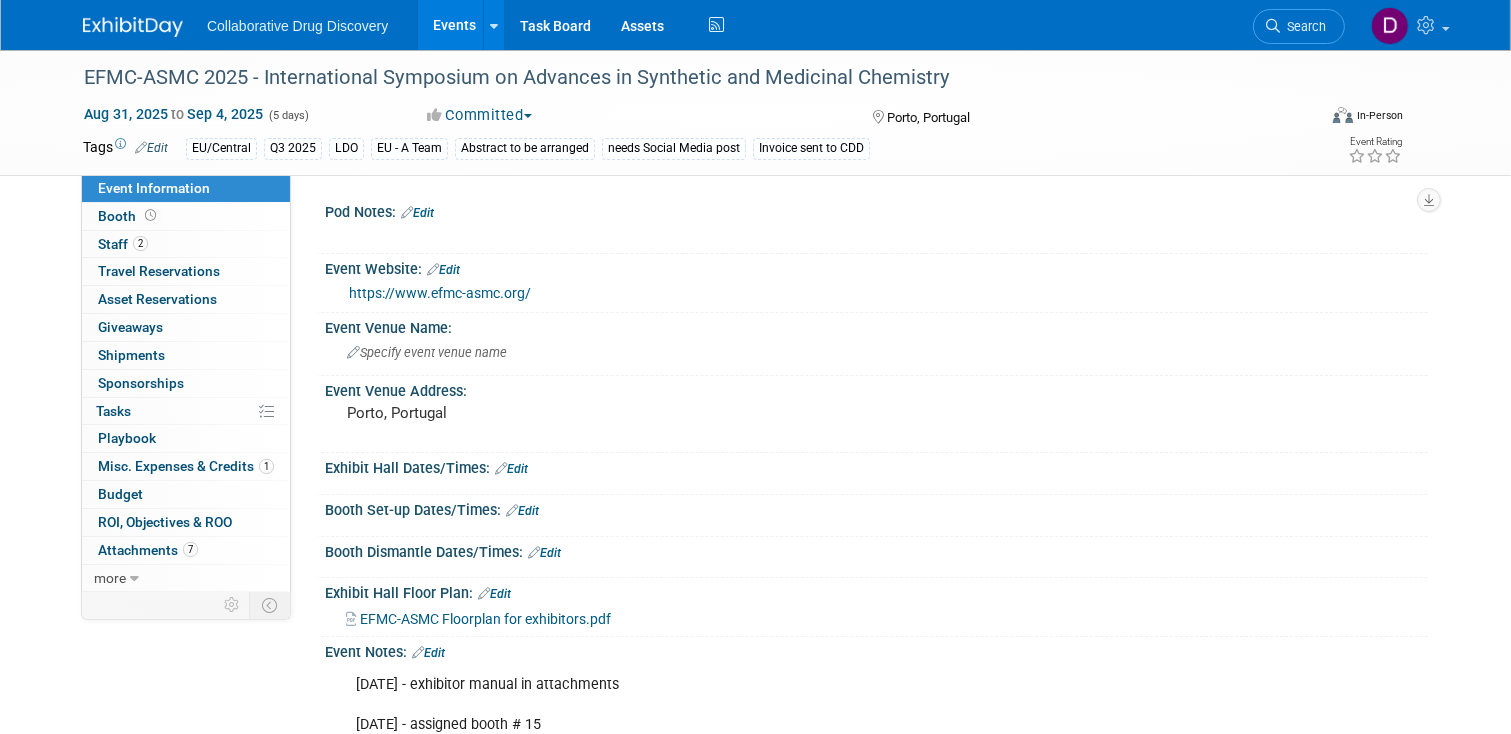 click on "https://www.efmc-asmc.org/" at bounding box center (440, 293) 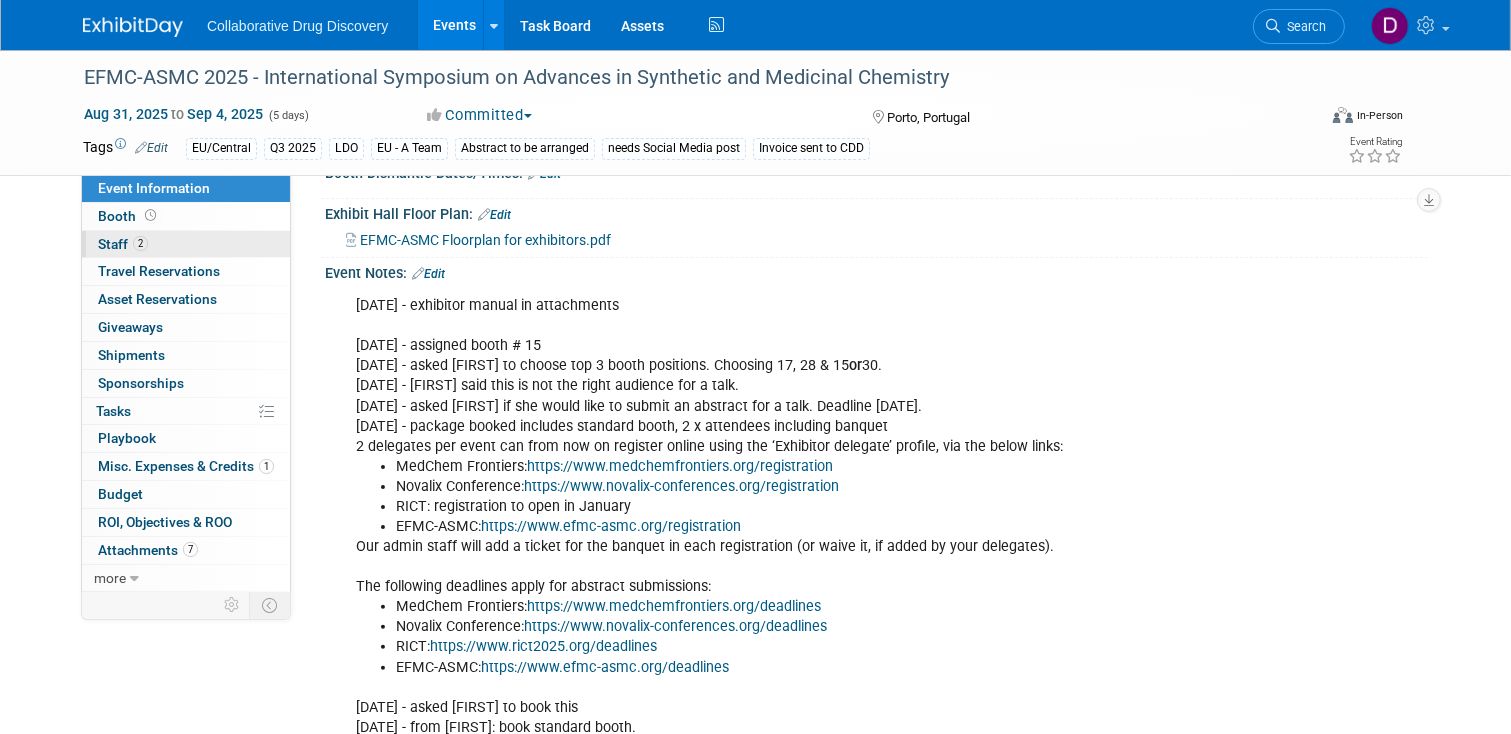 scroll, scrollTop: 0, scrollLeft: 0, axis: both 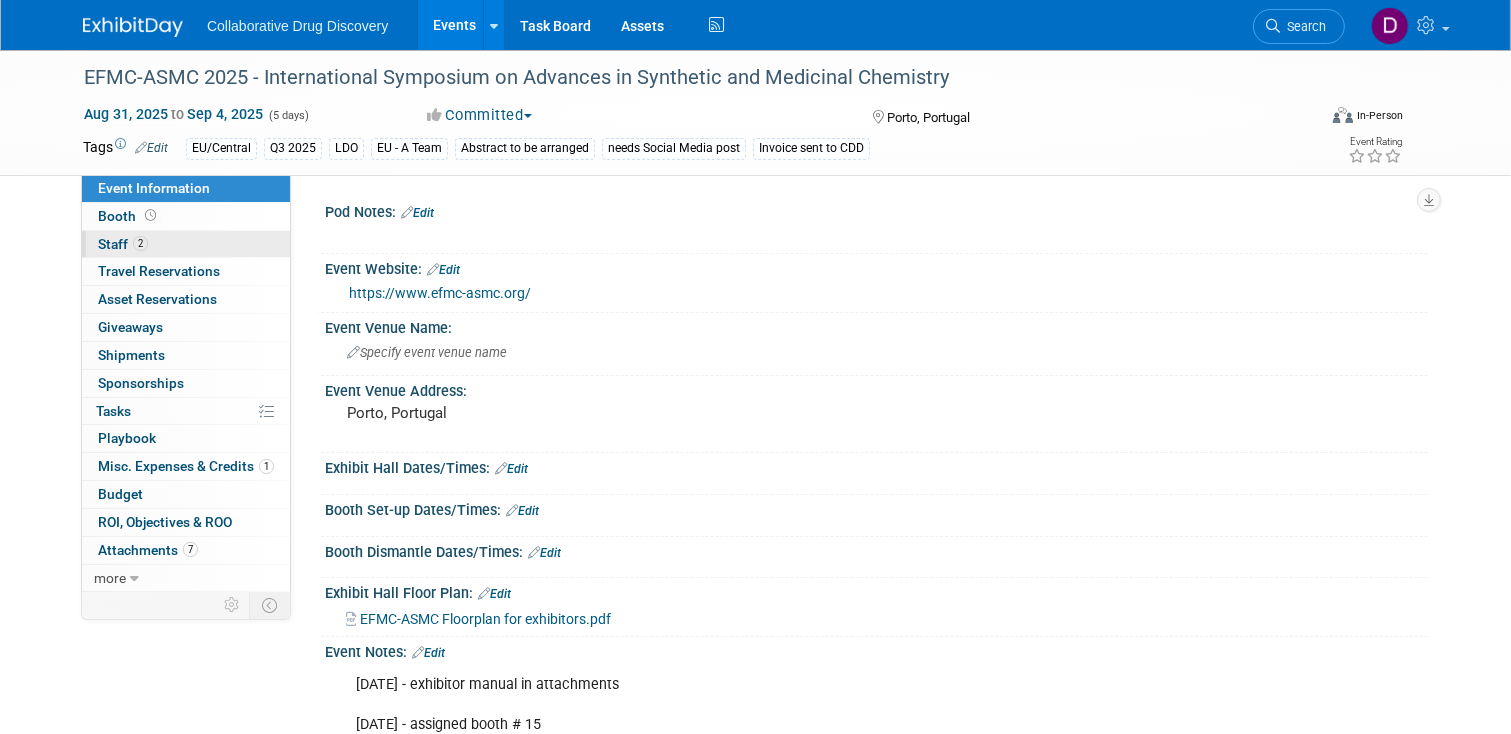 click on "Staff 2" at bounding box center [123, 244] 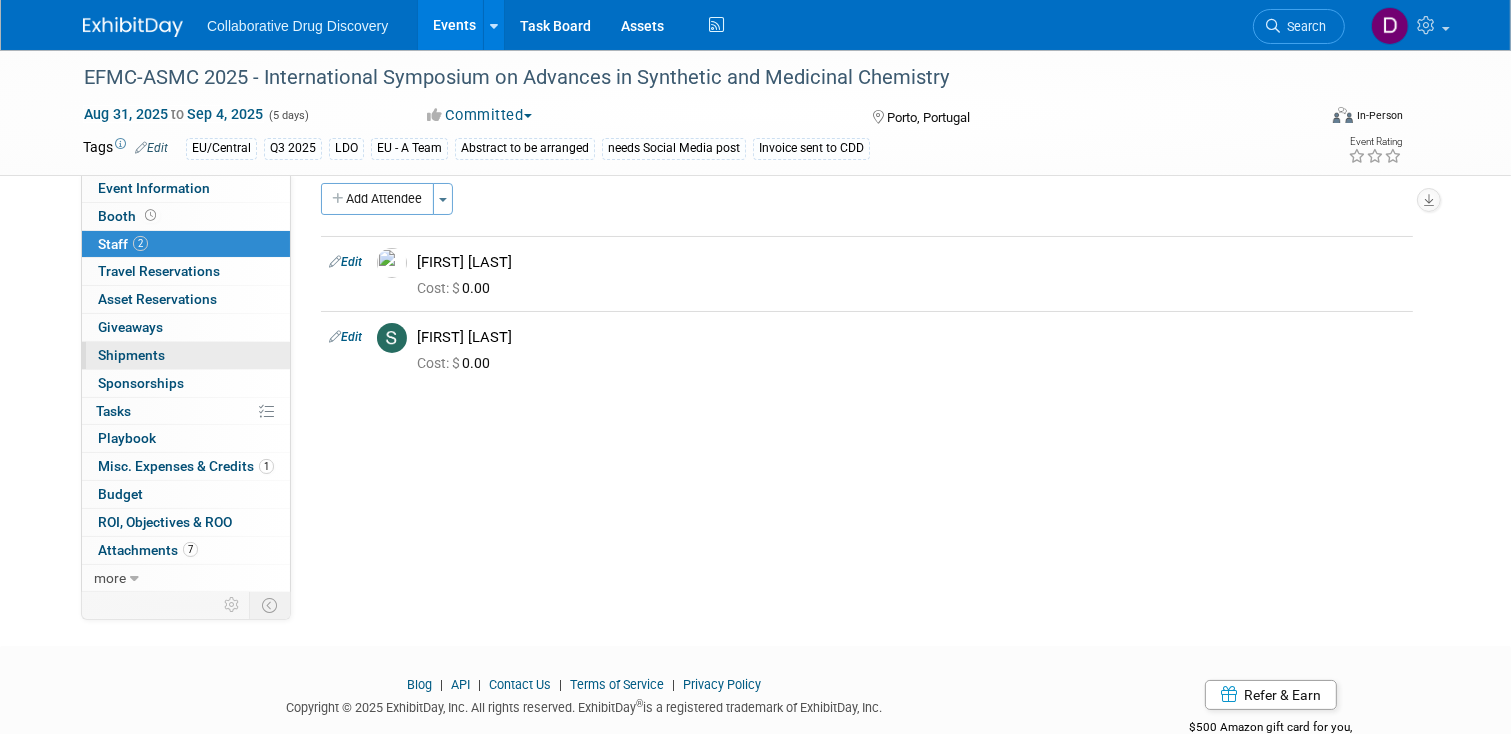 scroll, scrollTop: 70, scrollLeft: 0, axis: vertical 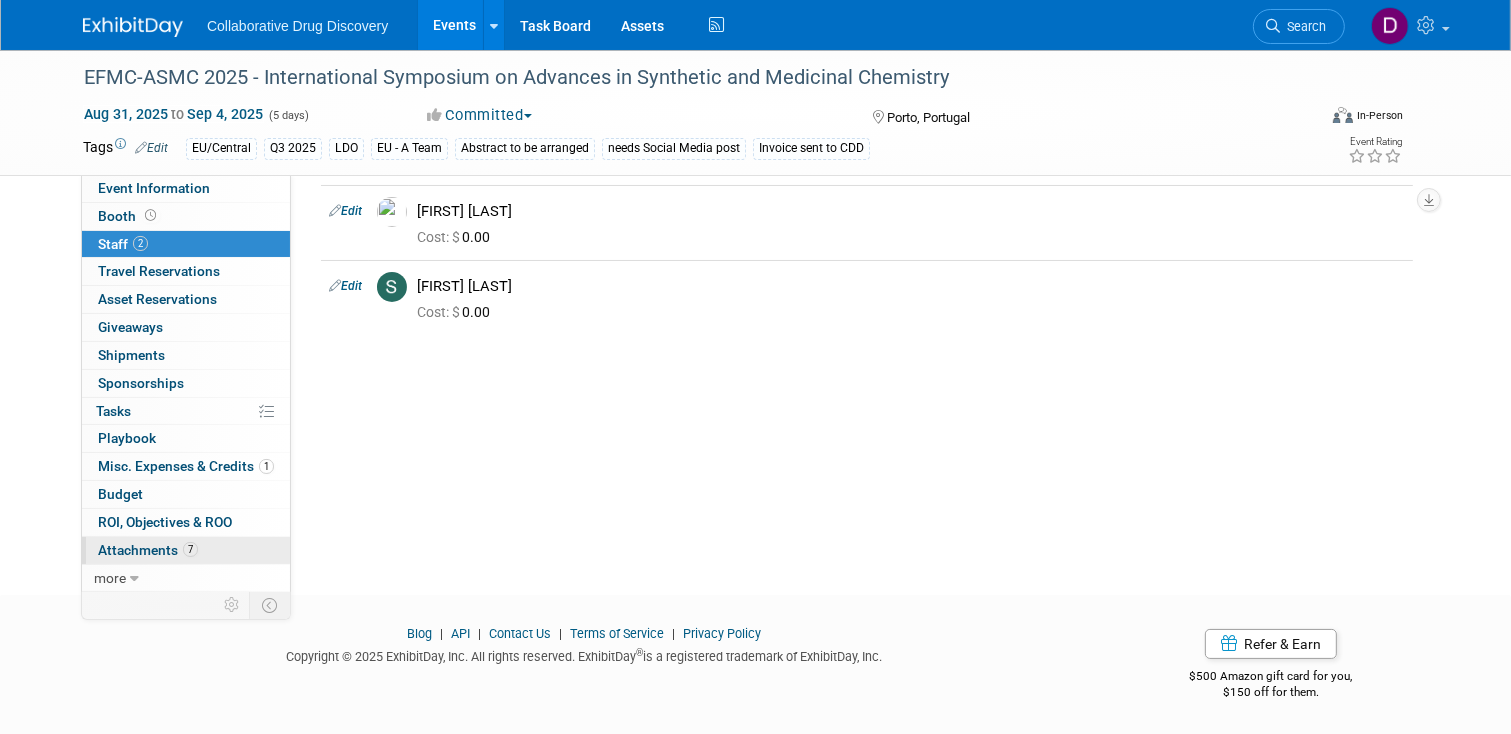 click on "Attachments 7" at bounding box center (148, 550) 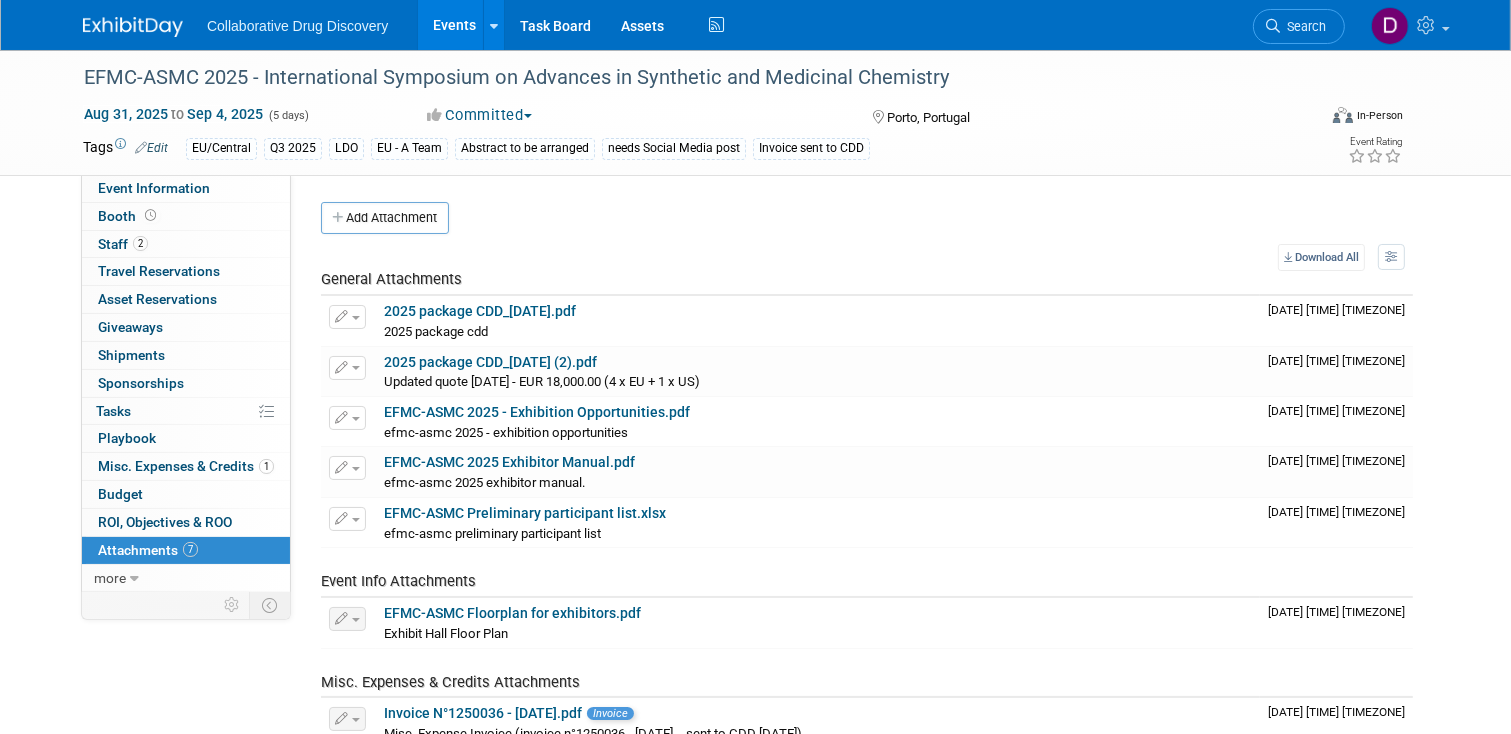 scroll, scrollTop: 150, scrollLeft: 0, axis: vertical 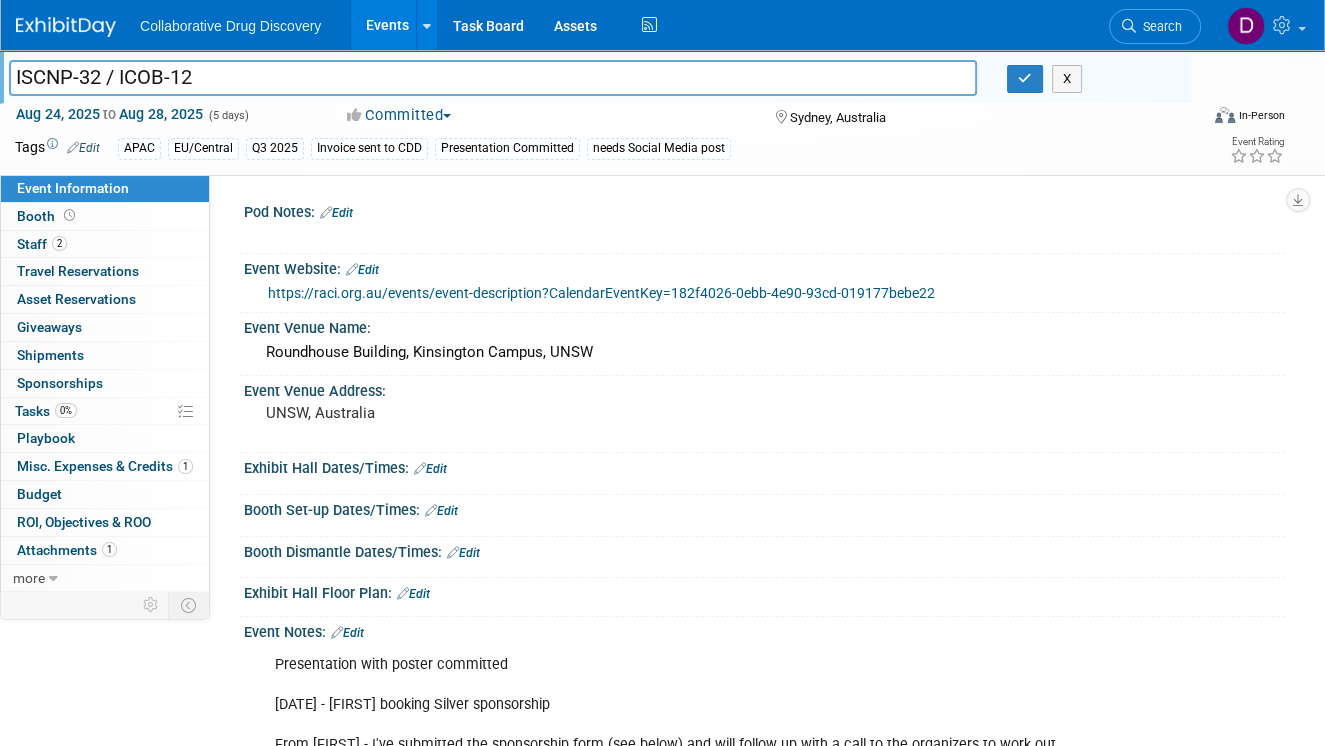 click on "https://raci.org.au/events/event-description?CalendarEventKey=182f4026-0ebb-4e90-93cd-019177bebe22" at bounding box center [601, 293] 